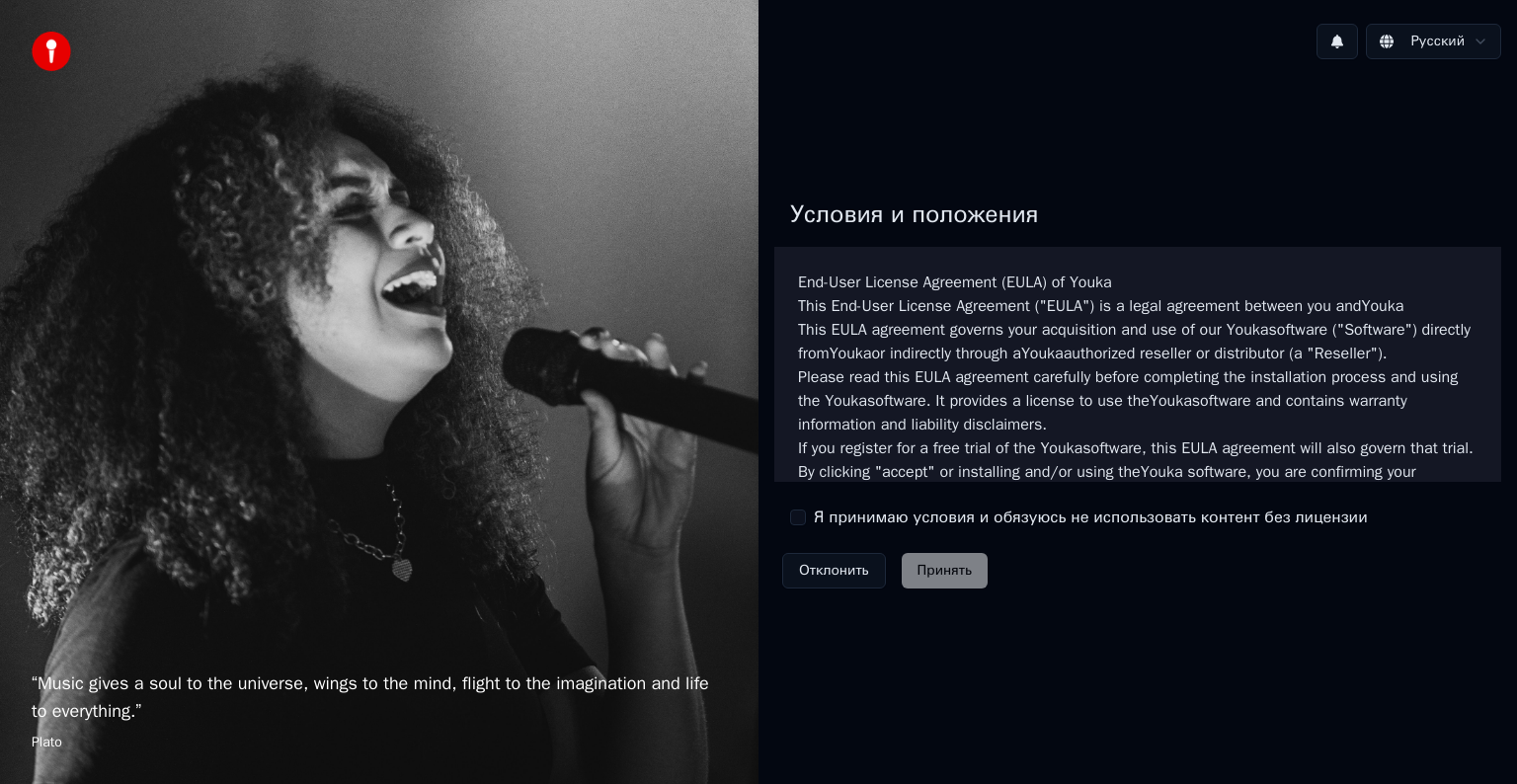scroll, scrollTop: 0, scrollLeft: 0, axis: both 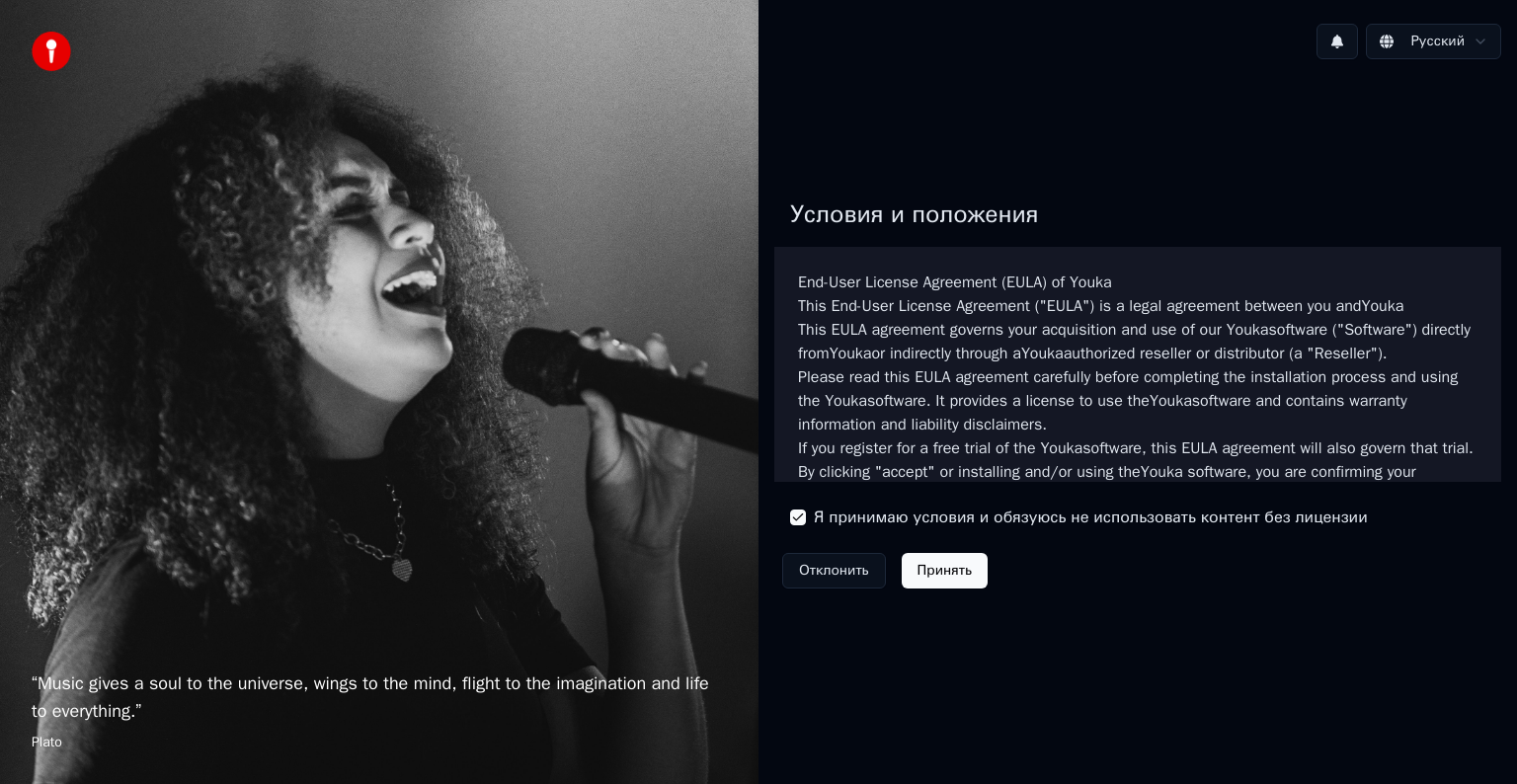 click on "Принять" at bounding box center (944, 571) 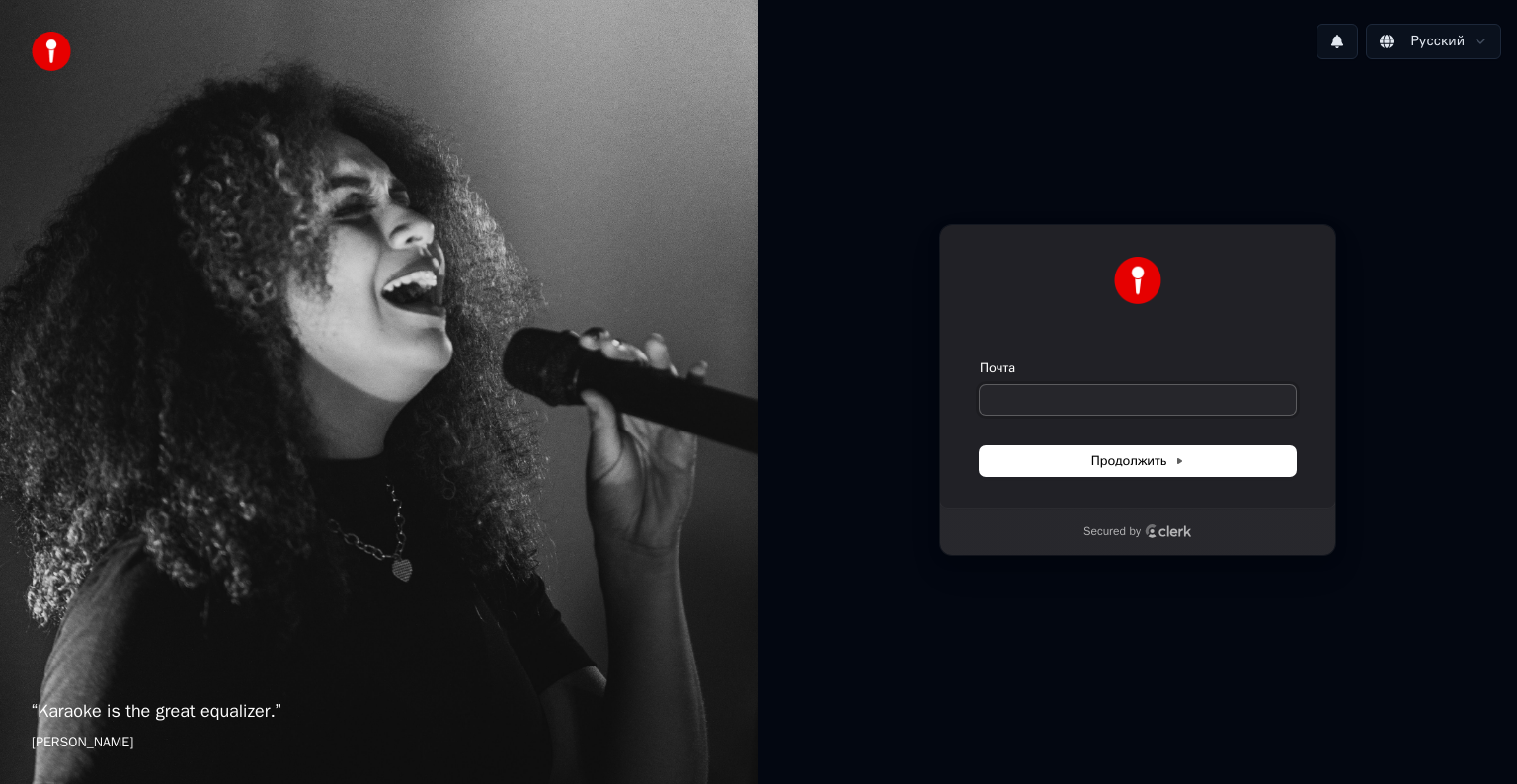 click on "Почта" at bounding box center [1138, 400] 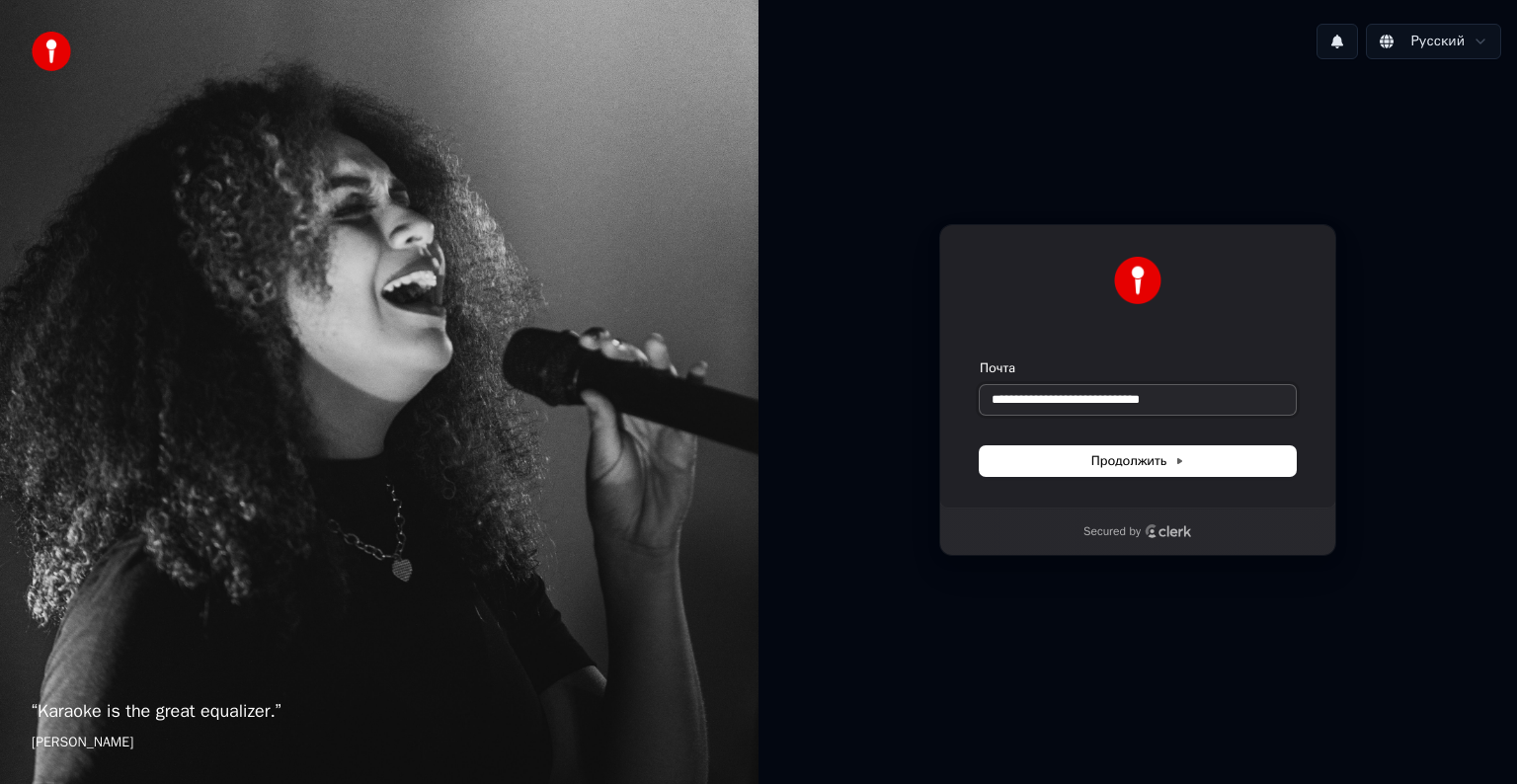 click at bounding box center [980, 359] 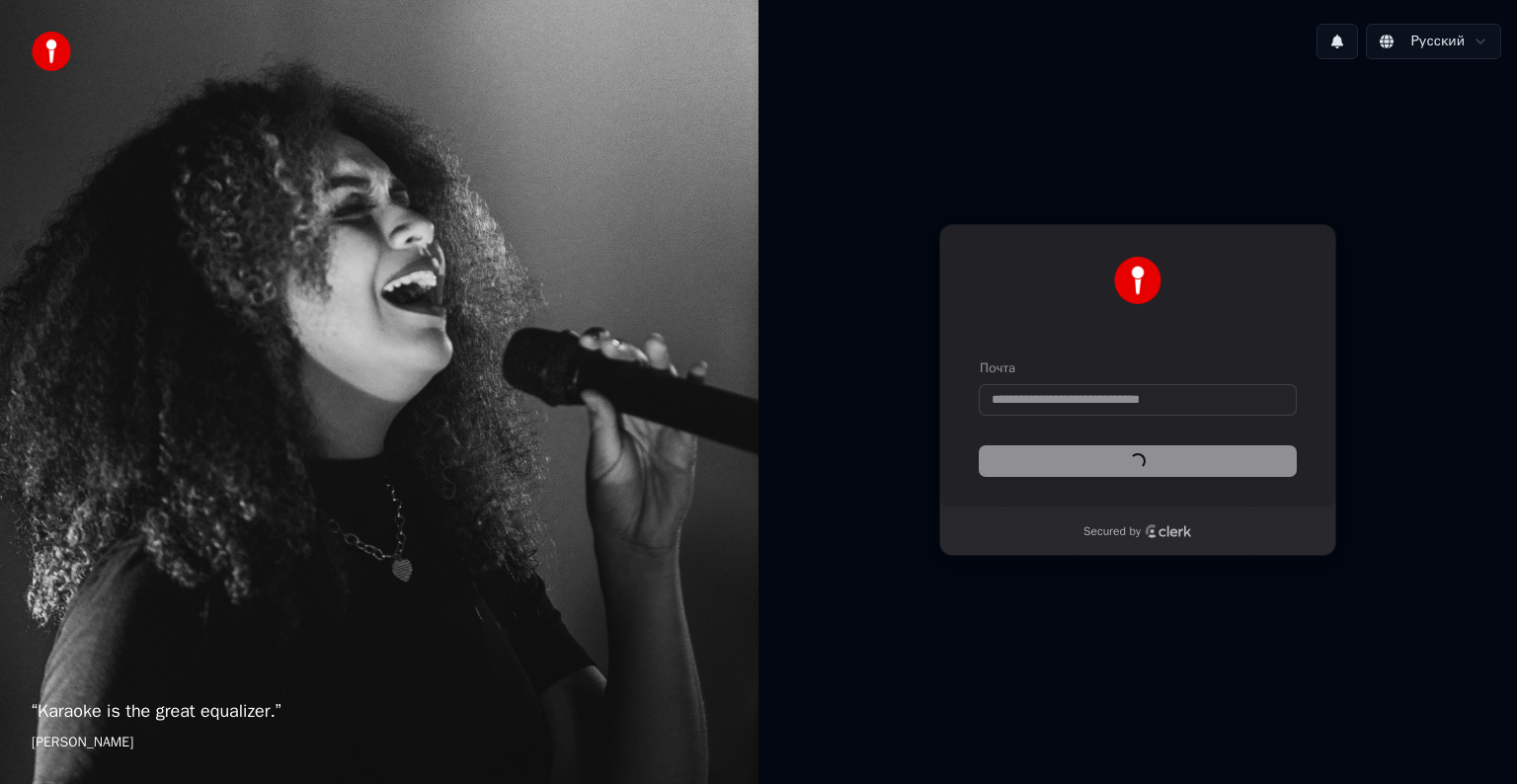 type on "**********" 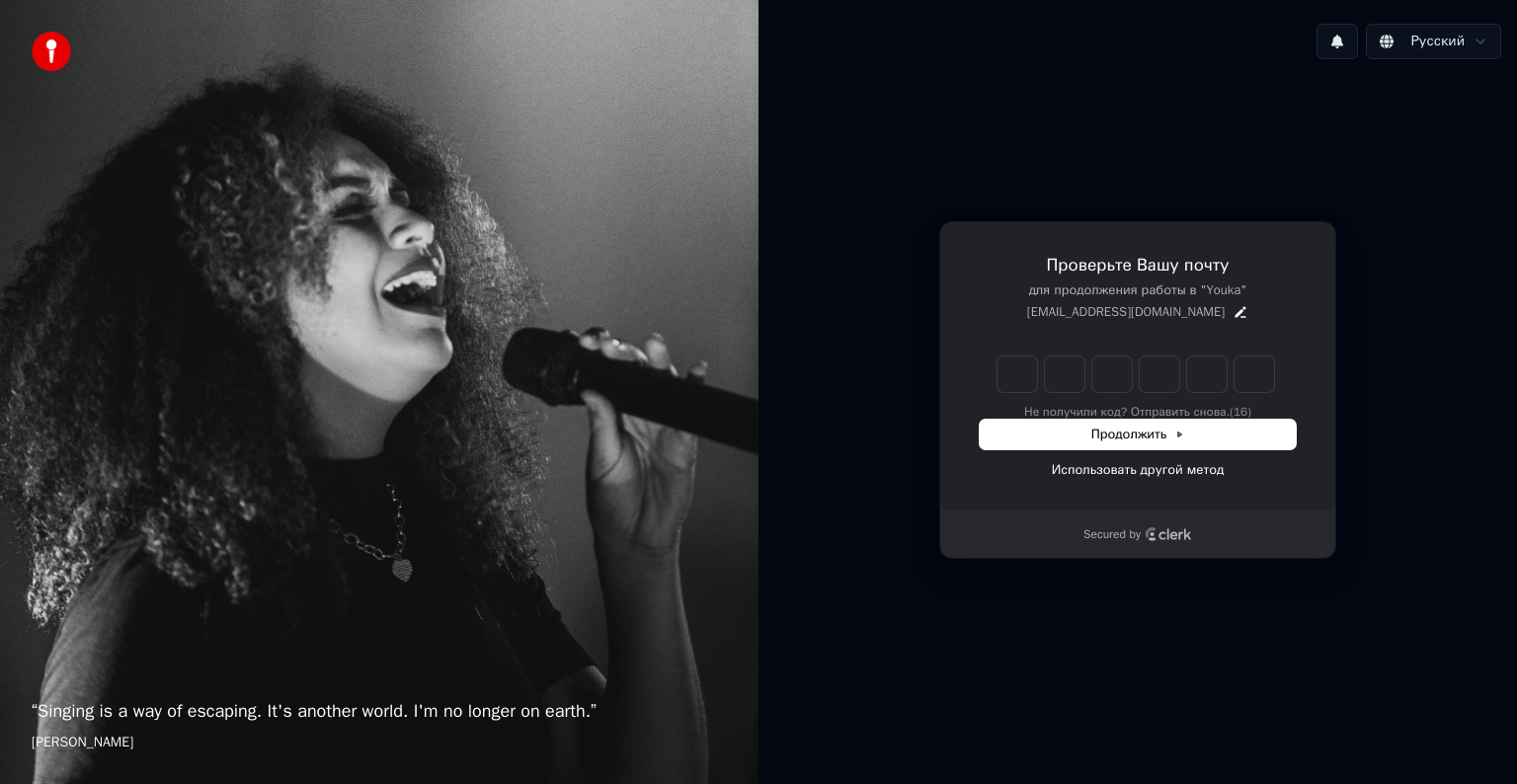 type on "*" 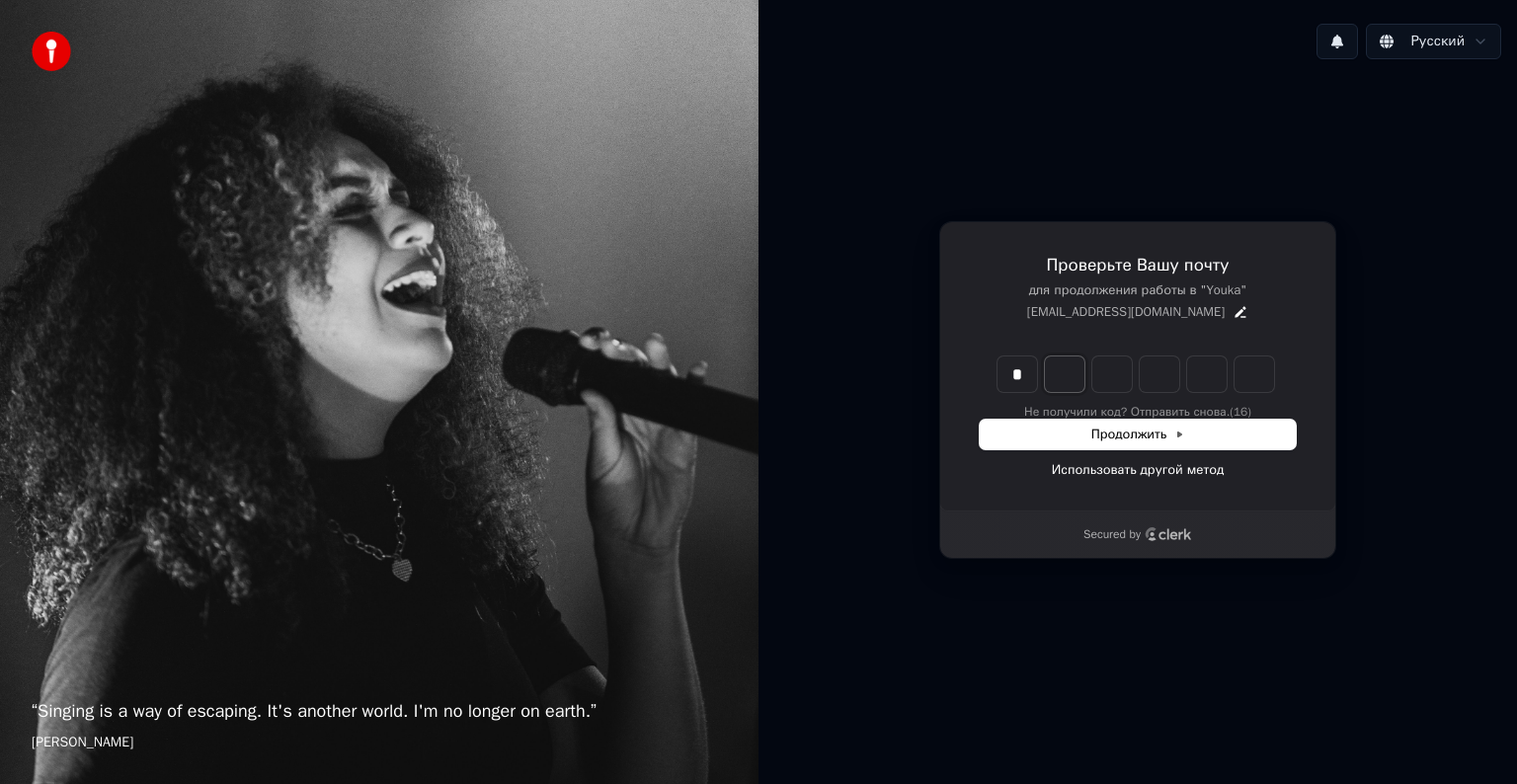 type on "*" 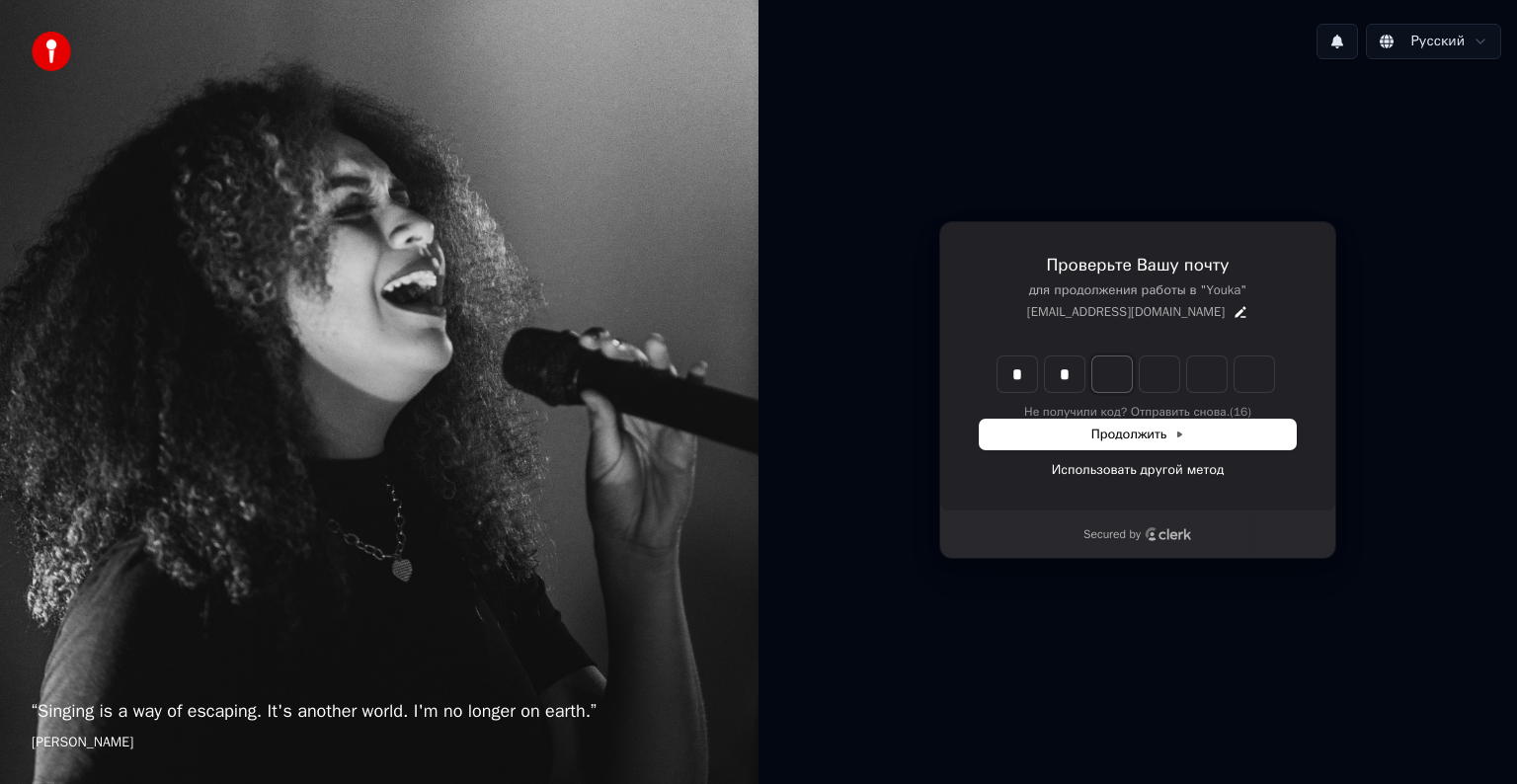 type on "**" 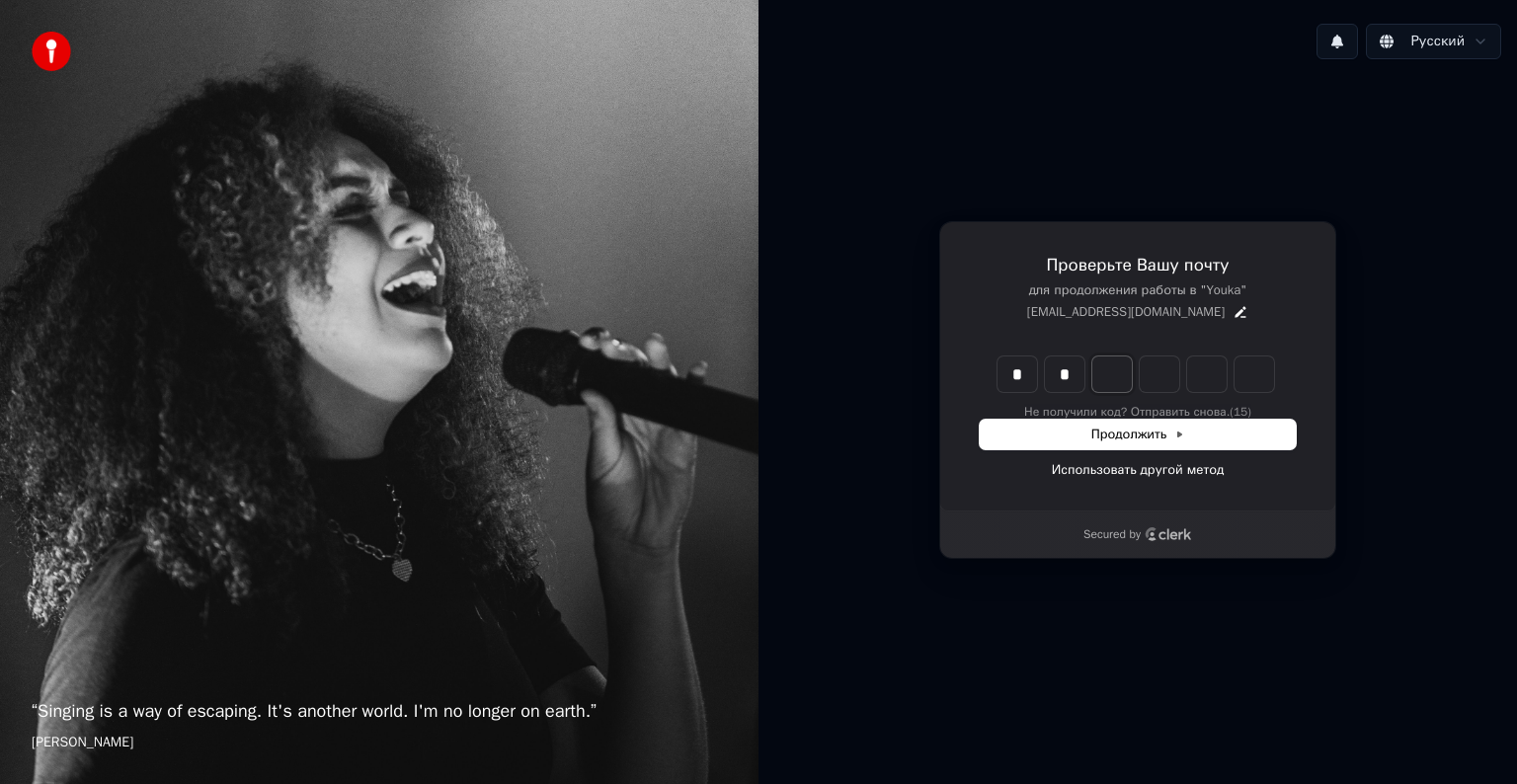 type on "*" 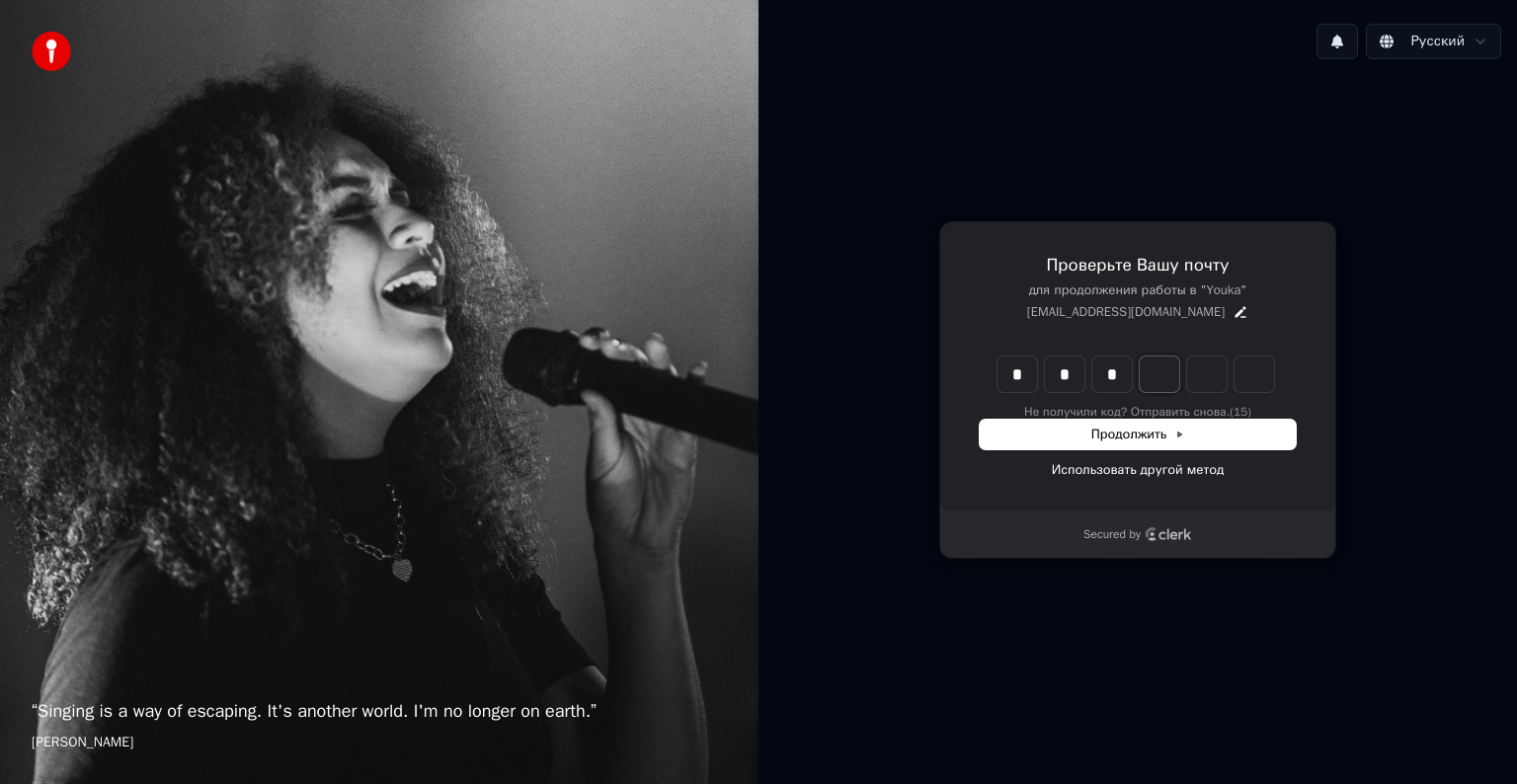 type on "***" 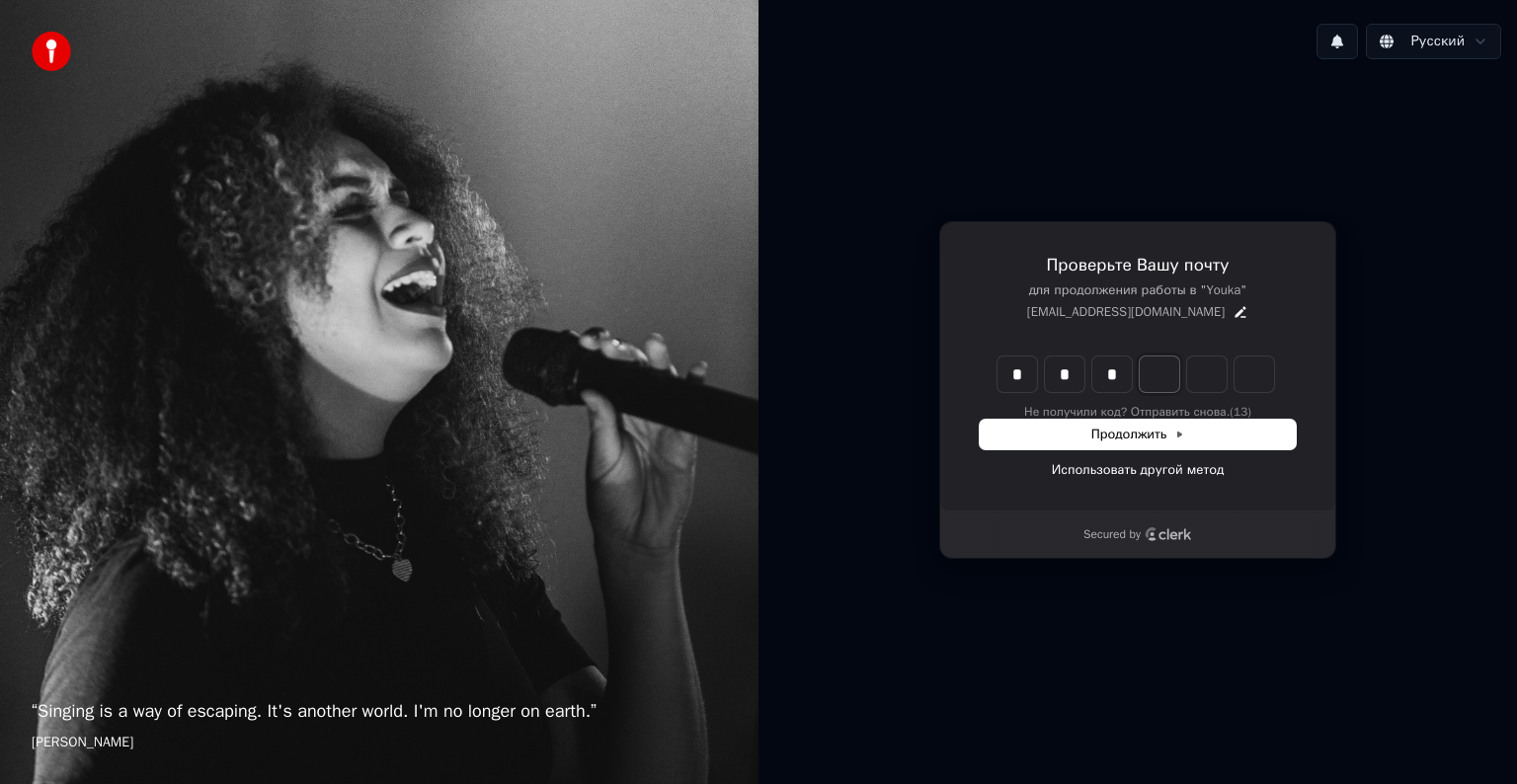 type on "*" 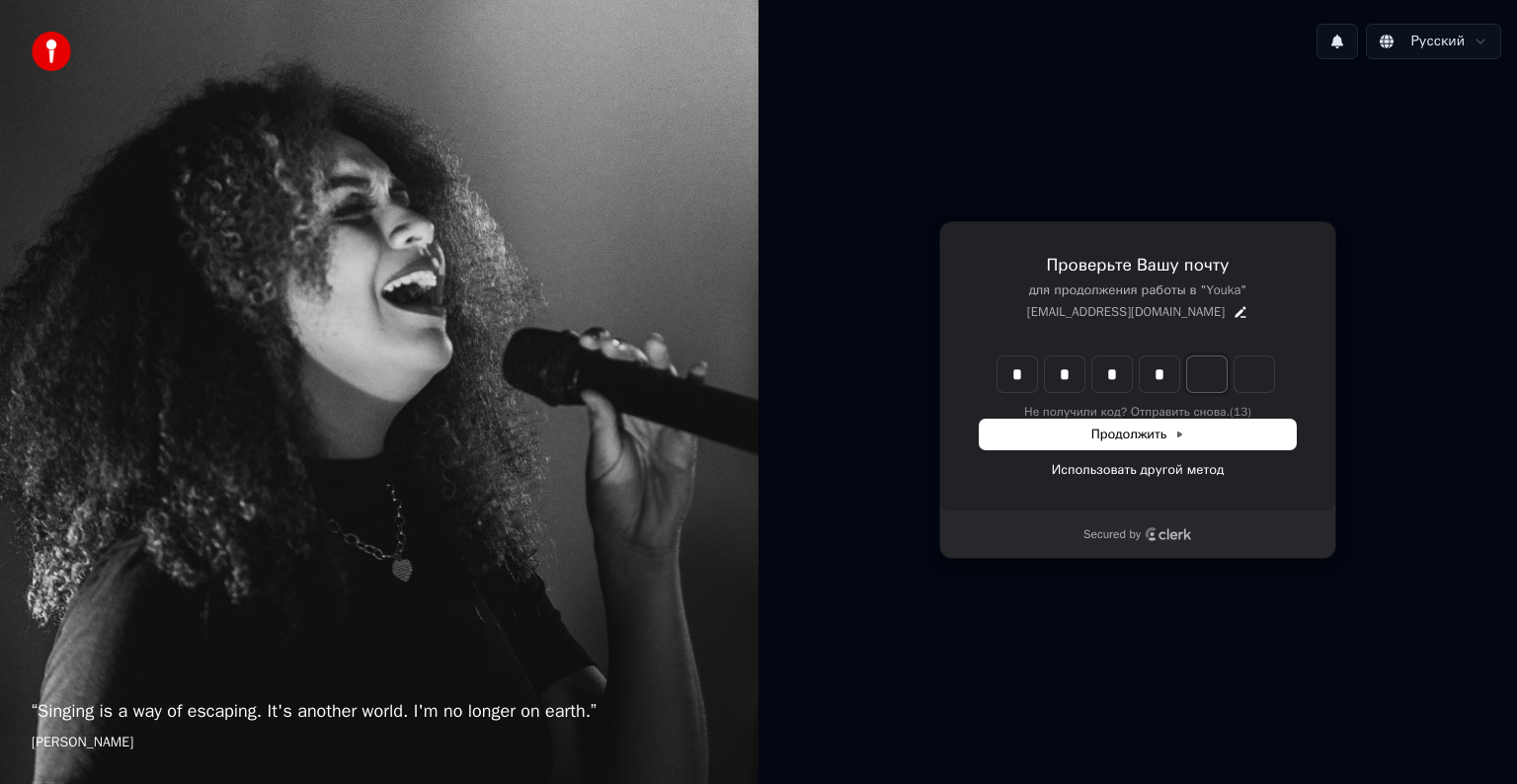 type on "****" 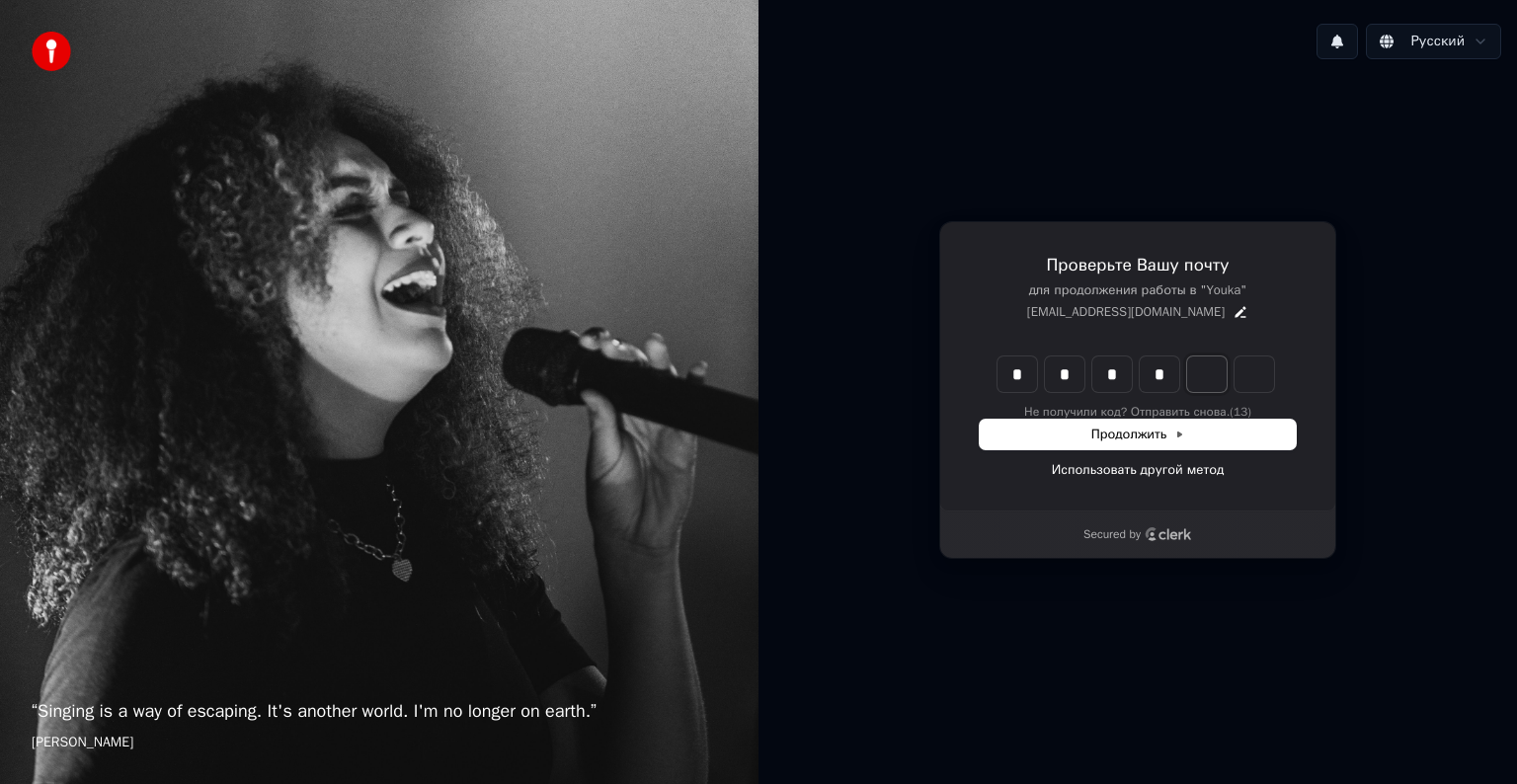 type on "*" 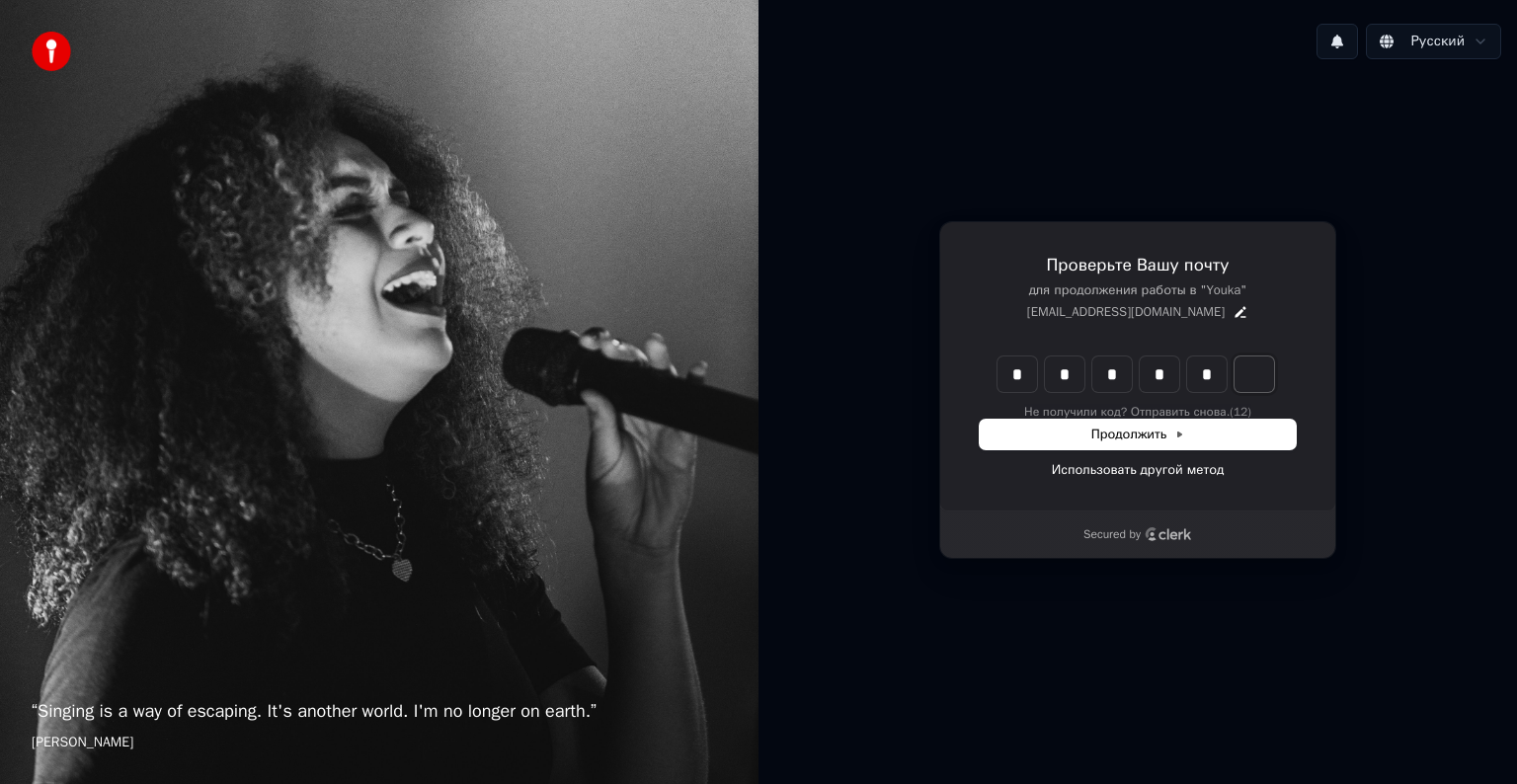 type on "******" 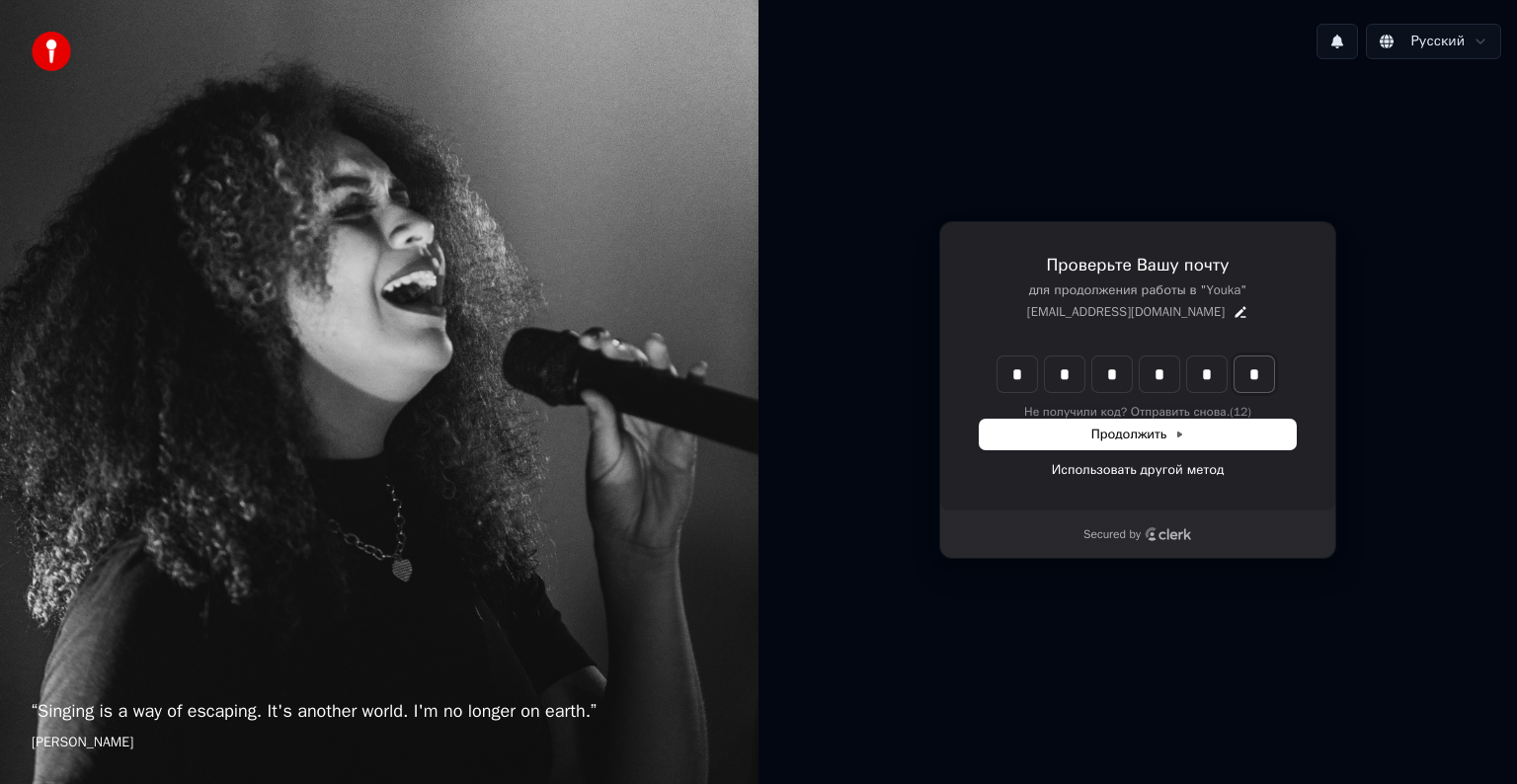 type on "*" 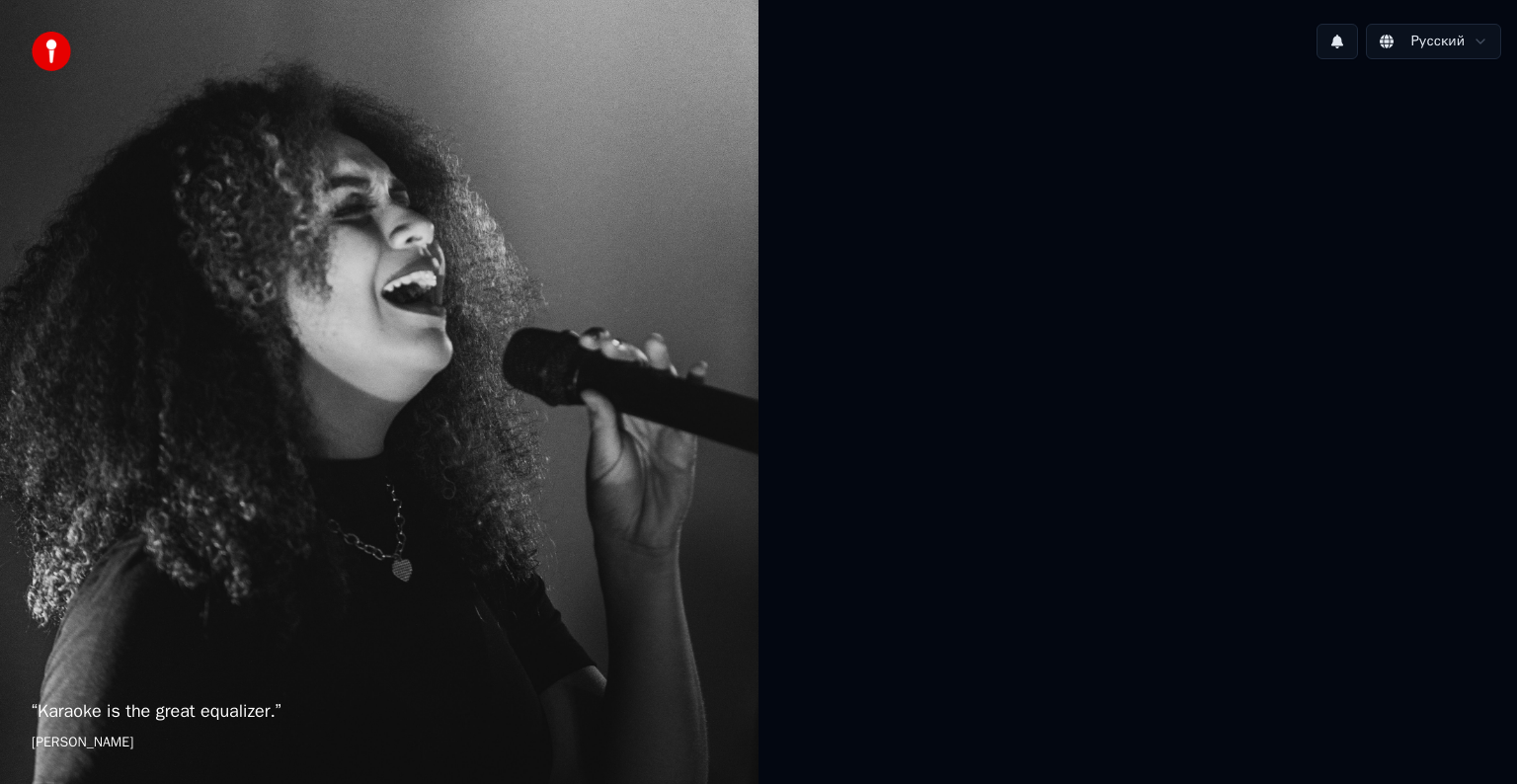 scroll, scrollTop: 0, scrollLeft: 0, axis: both 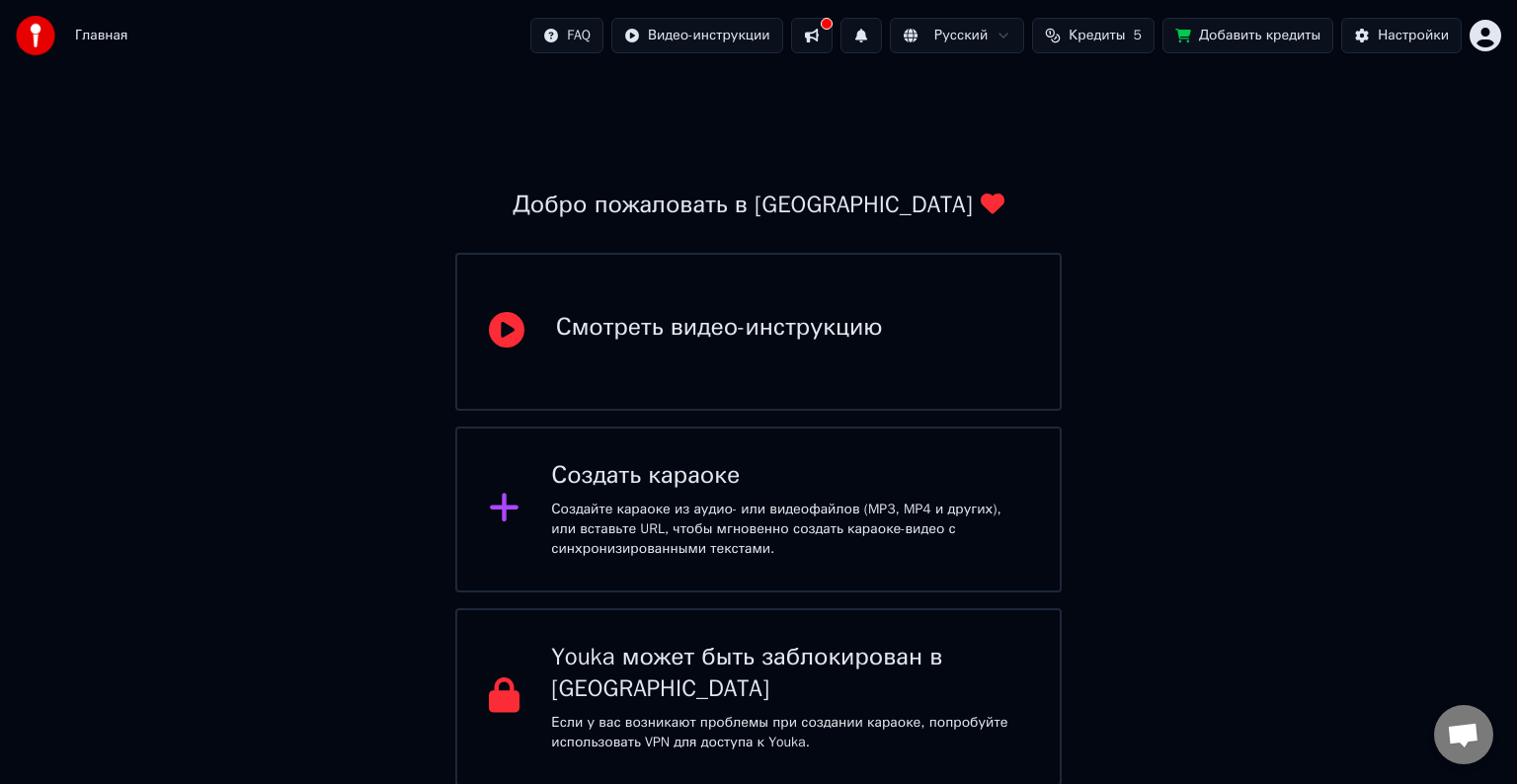 click on "Создать караоке Создайте караоке из аудио- или видеофайлов (MP3, MP4 и других), или вставьте URL, чтобы мгновенно создать караоке-видео с синхронизированными текстами." at bounding box center [758, 510] 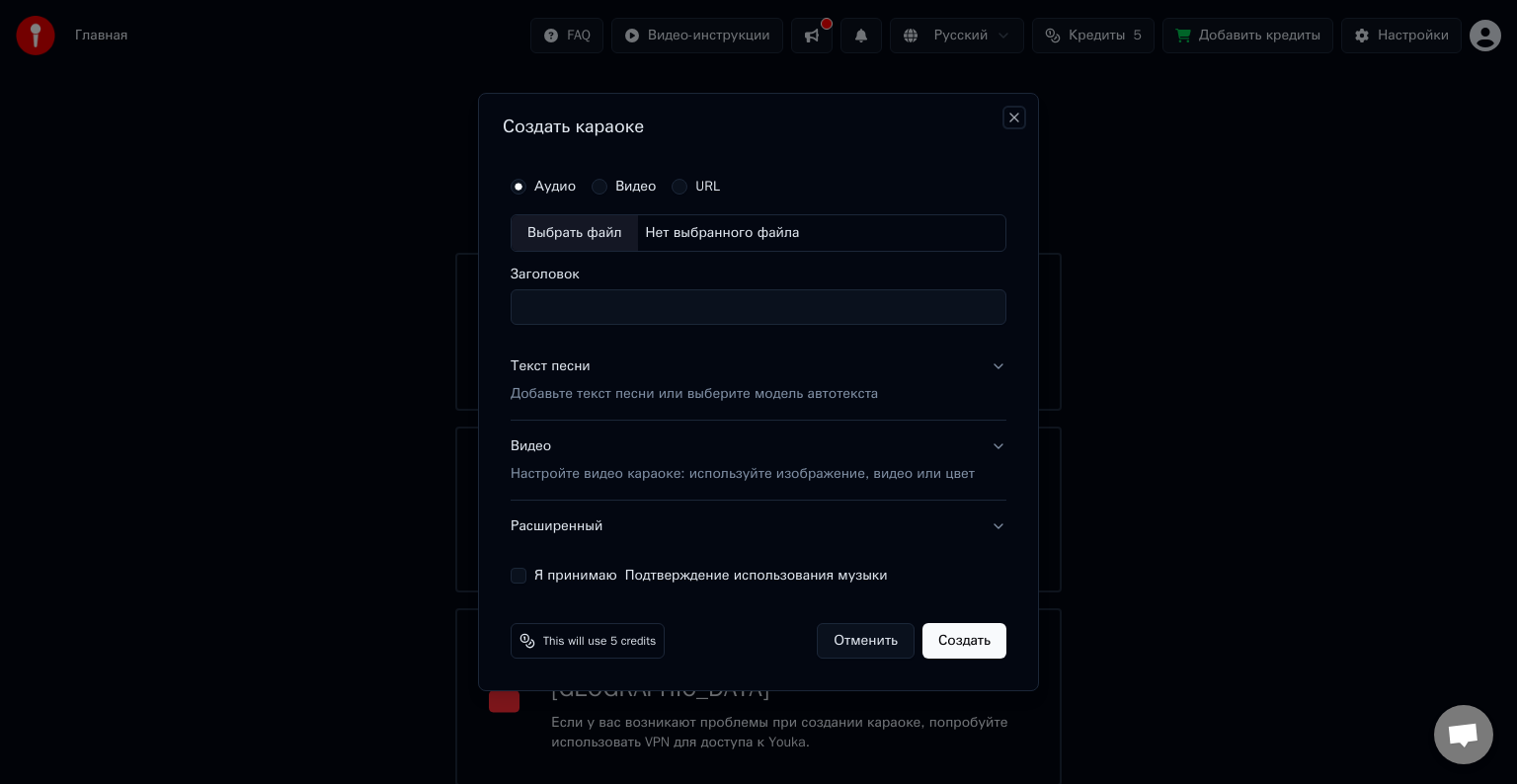 click on "Close" at bounding box center [1014, 118] 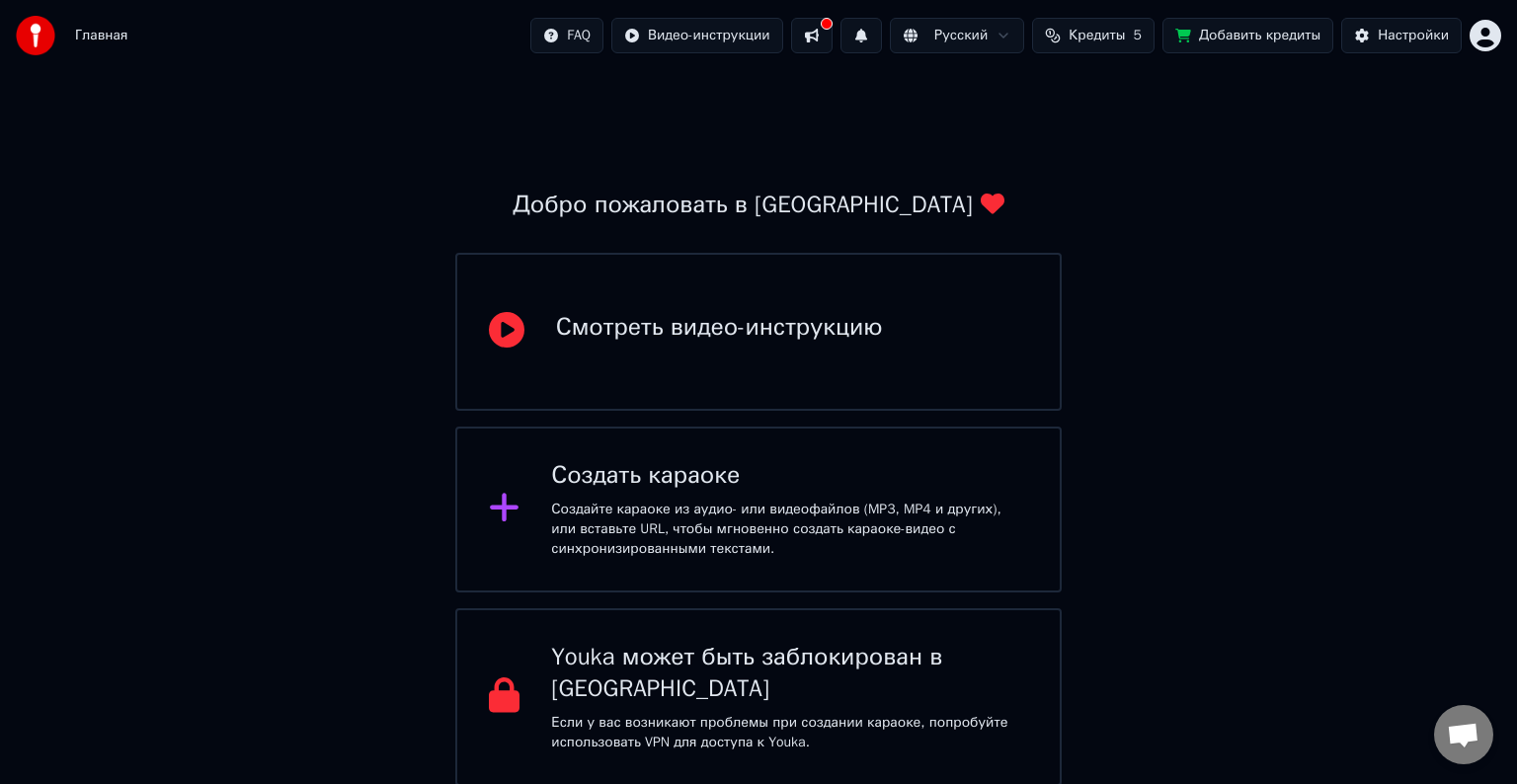click on "Смотреть видео-инструкцию" at bounding box center [758, 332] 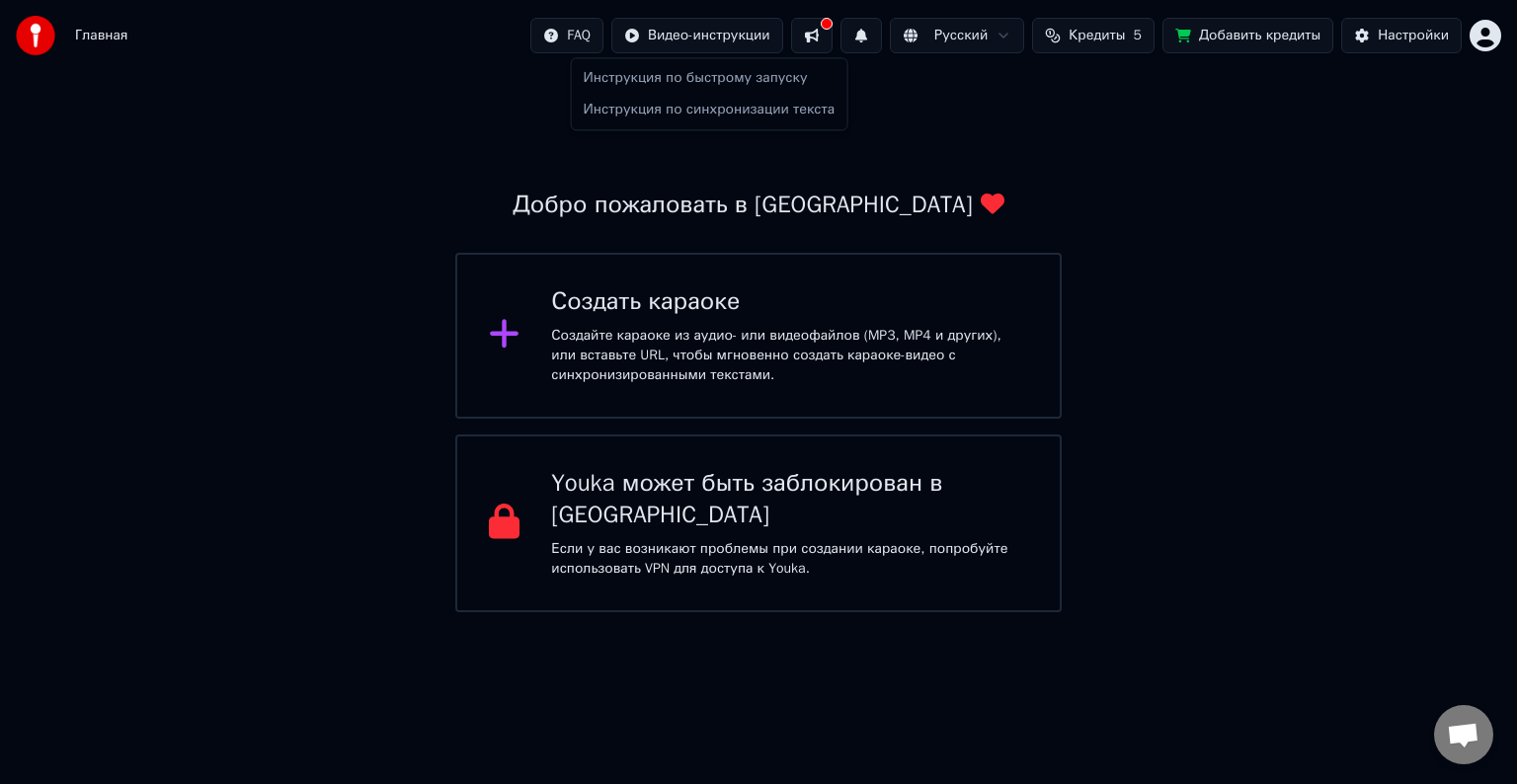 click on "Главная FAQ Видео-инструкции Русский Кредиты 5 Добавить кредиты Настройки Добро пожаловать в Youka Создать караоке Создайте караоке из аудио- или видеофайлов (MP3, MP4 и других), или вставьте URL, чтобы мгновенно создать караоке-видео с синхронизированными текстами. Youka может быть заблокирован в России Если у вас возникают проблемы при создании караоке, попробуйте использовать VPN для доступа к Youka. Инструкция по быстрому запуску Инструкция по синхронизации текста" at bounding box center [758, 306] 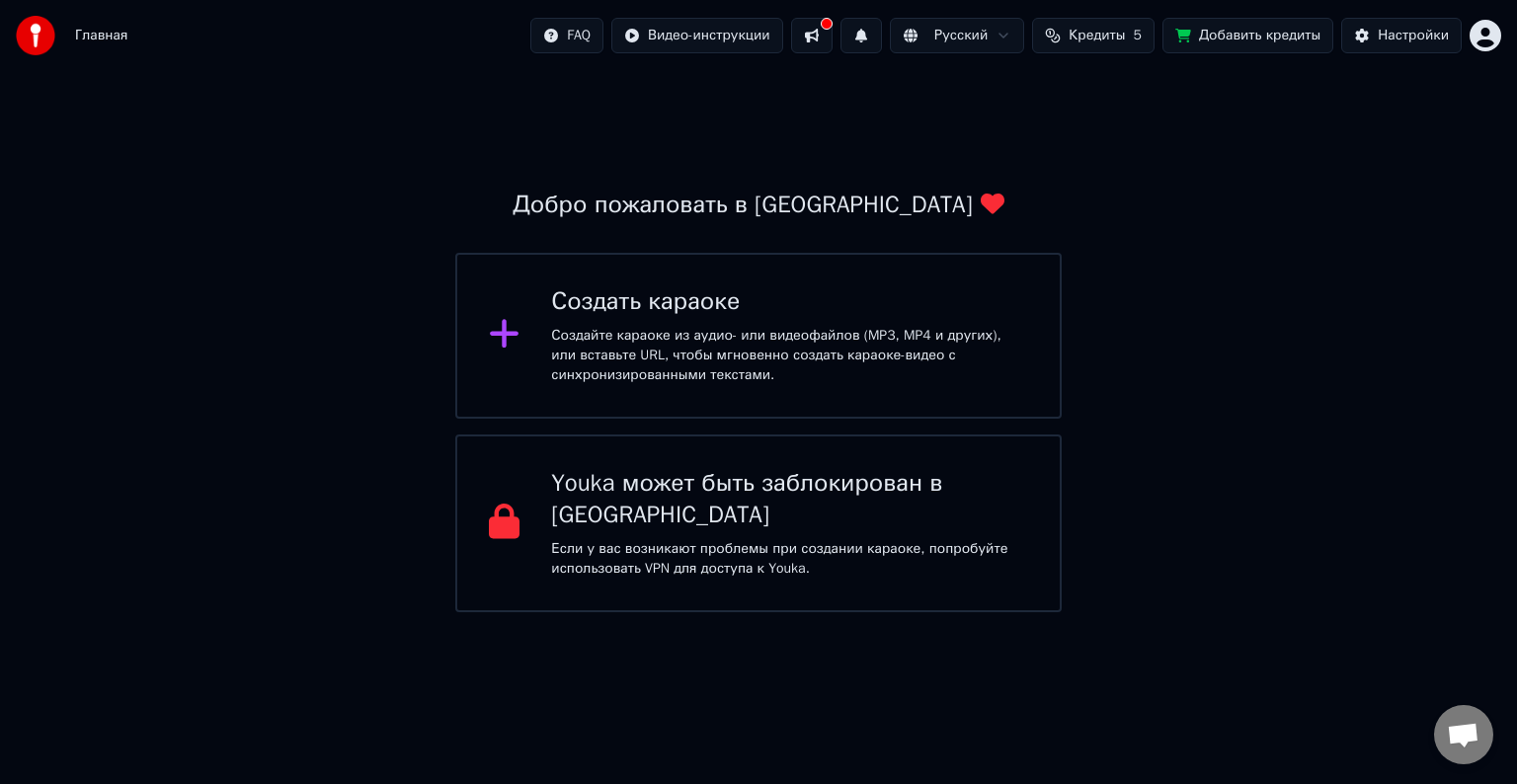 click on "Кредиты" at bounding box center [1096, 36] 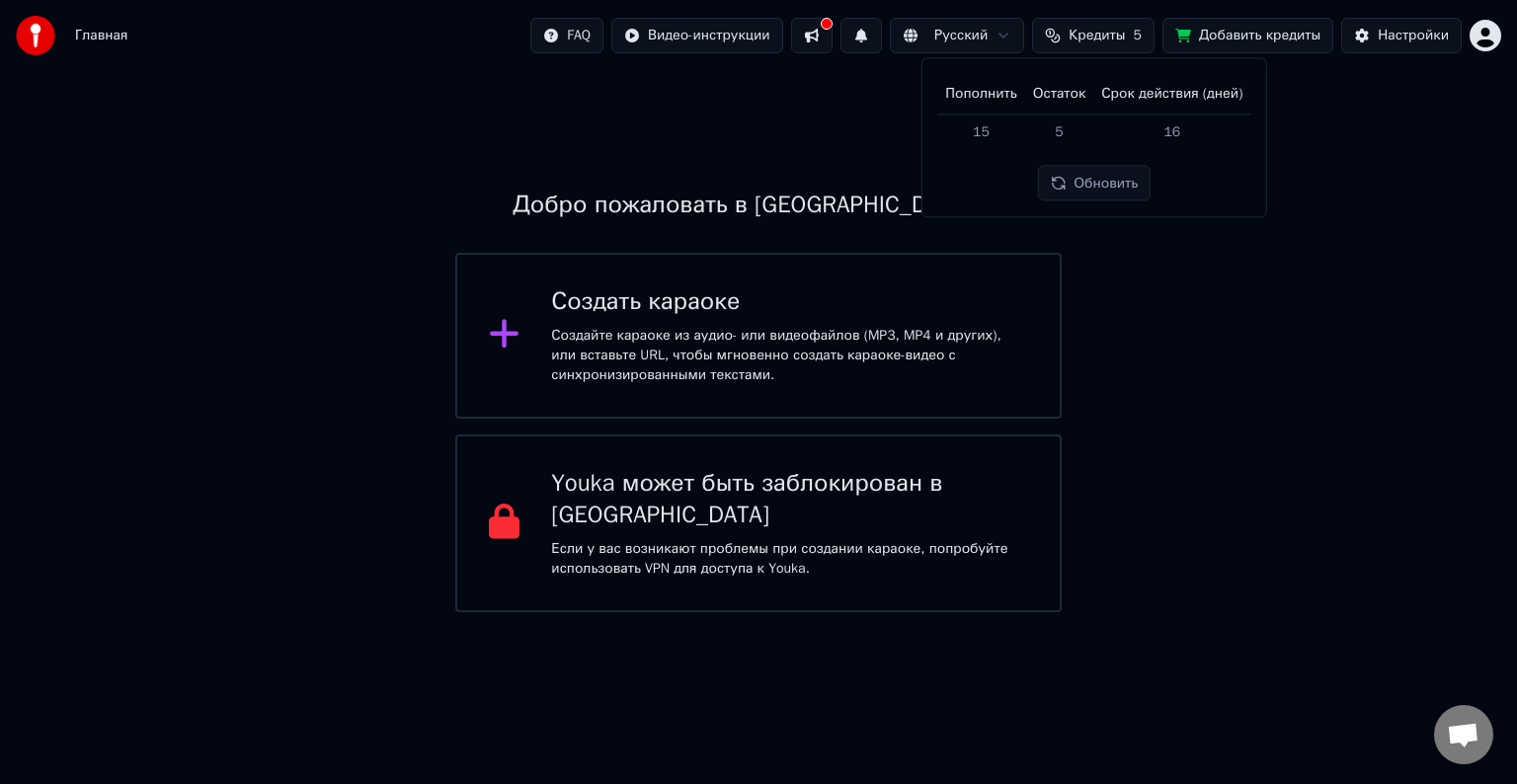 click on "Кредиты" at bounding box center [1096, 36] 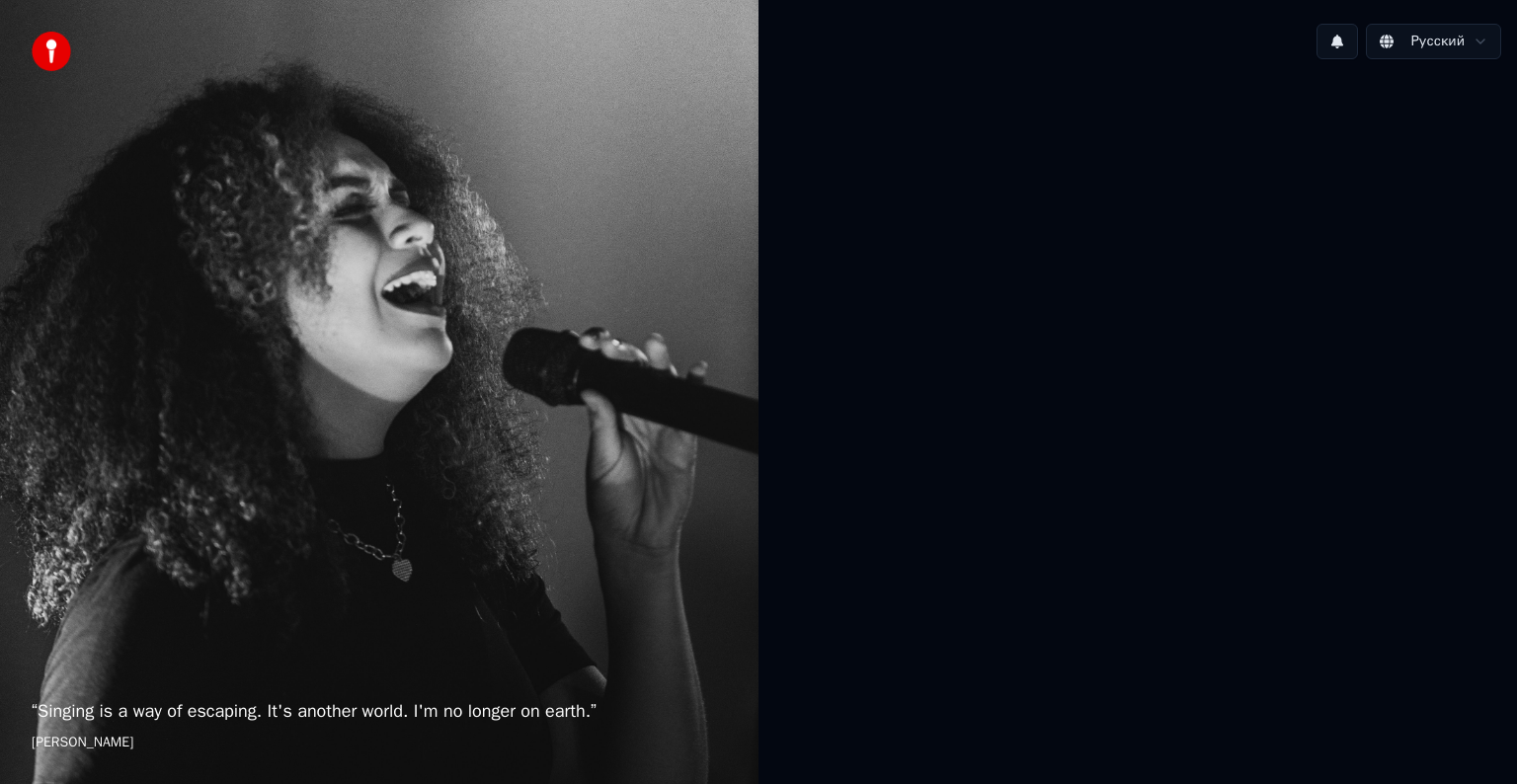 scroll, scrollTop: 0, scrollLeft: 0, axis: both 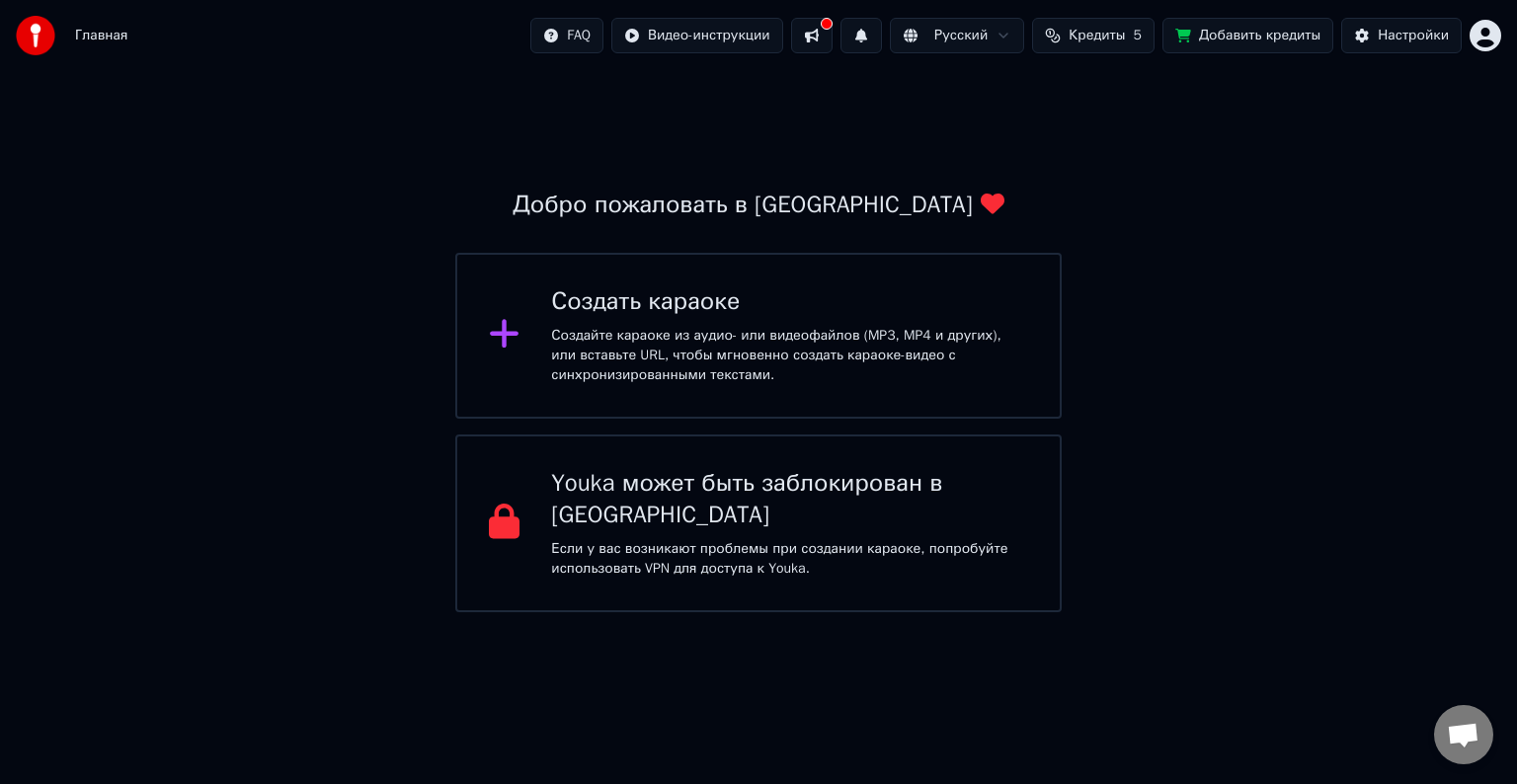 click on "Кредиты" at bounding box center (1096, 36) 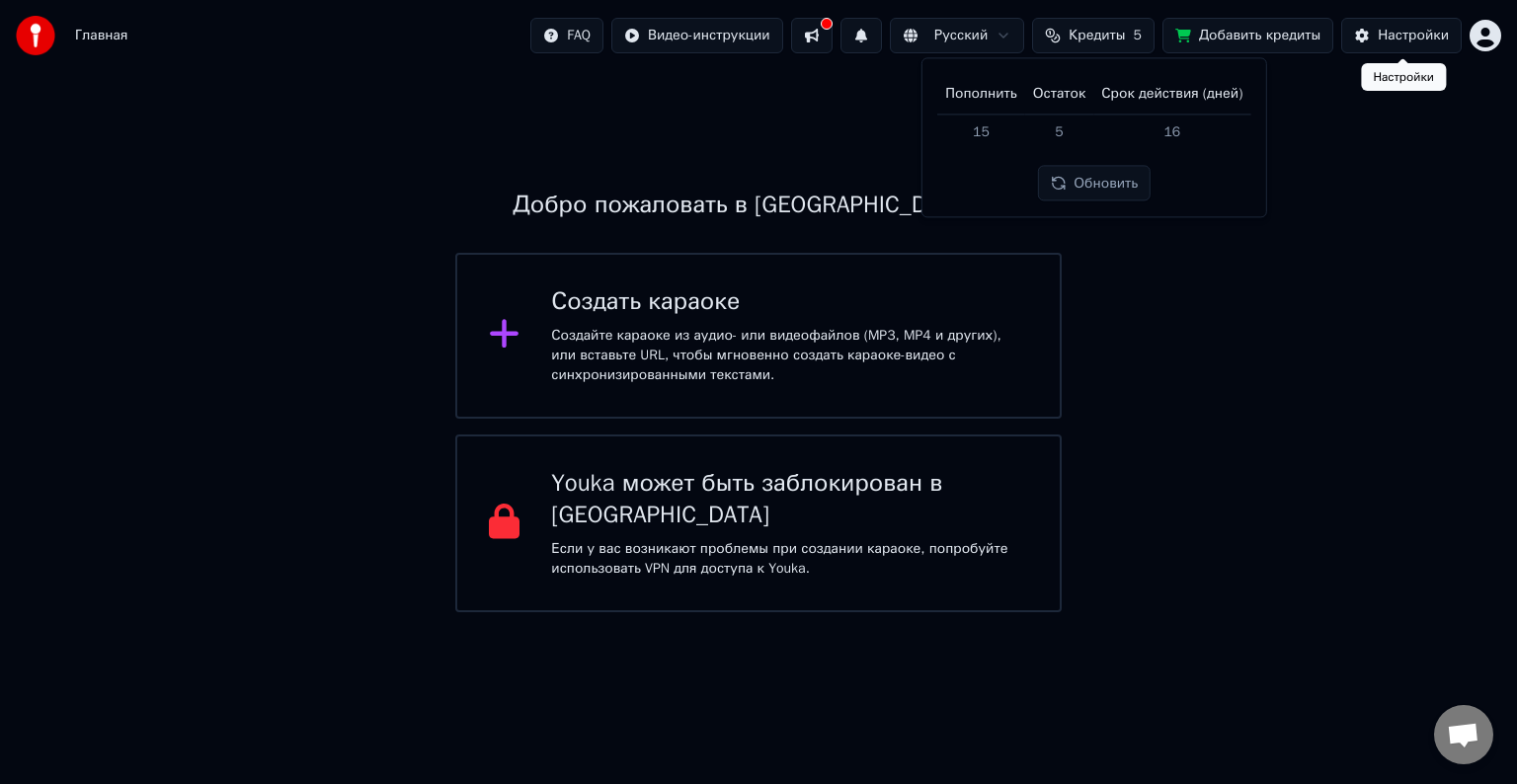 click on "Настройки" at bounding box center [1413, 36] 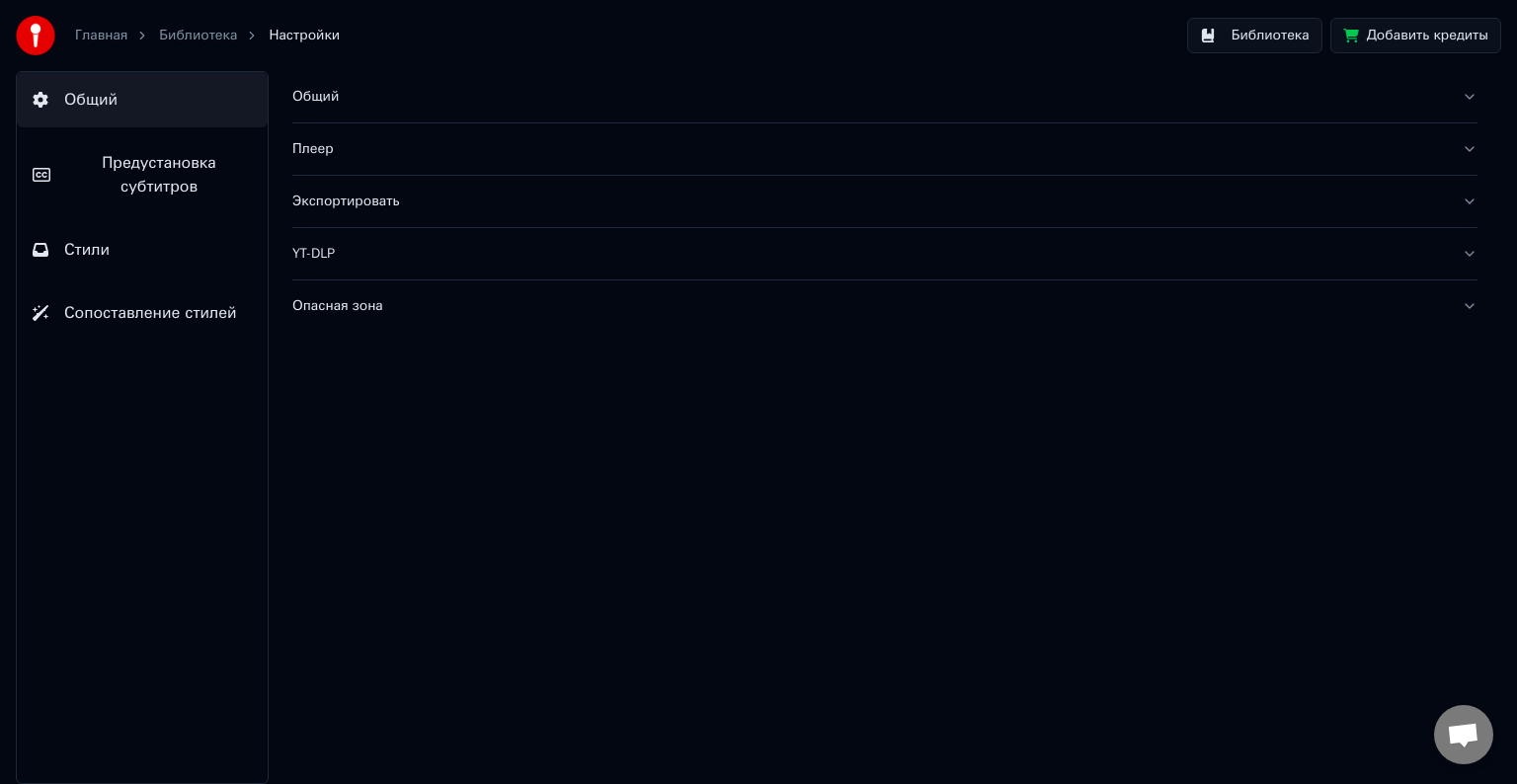 click on "Общий" at bounding box center [142, 100] 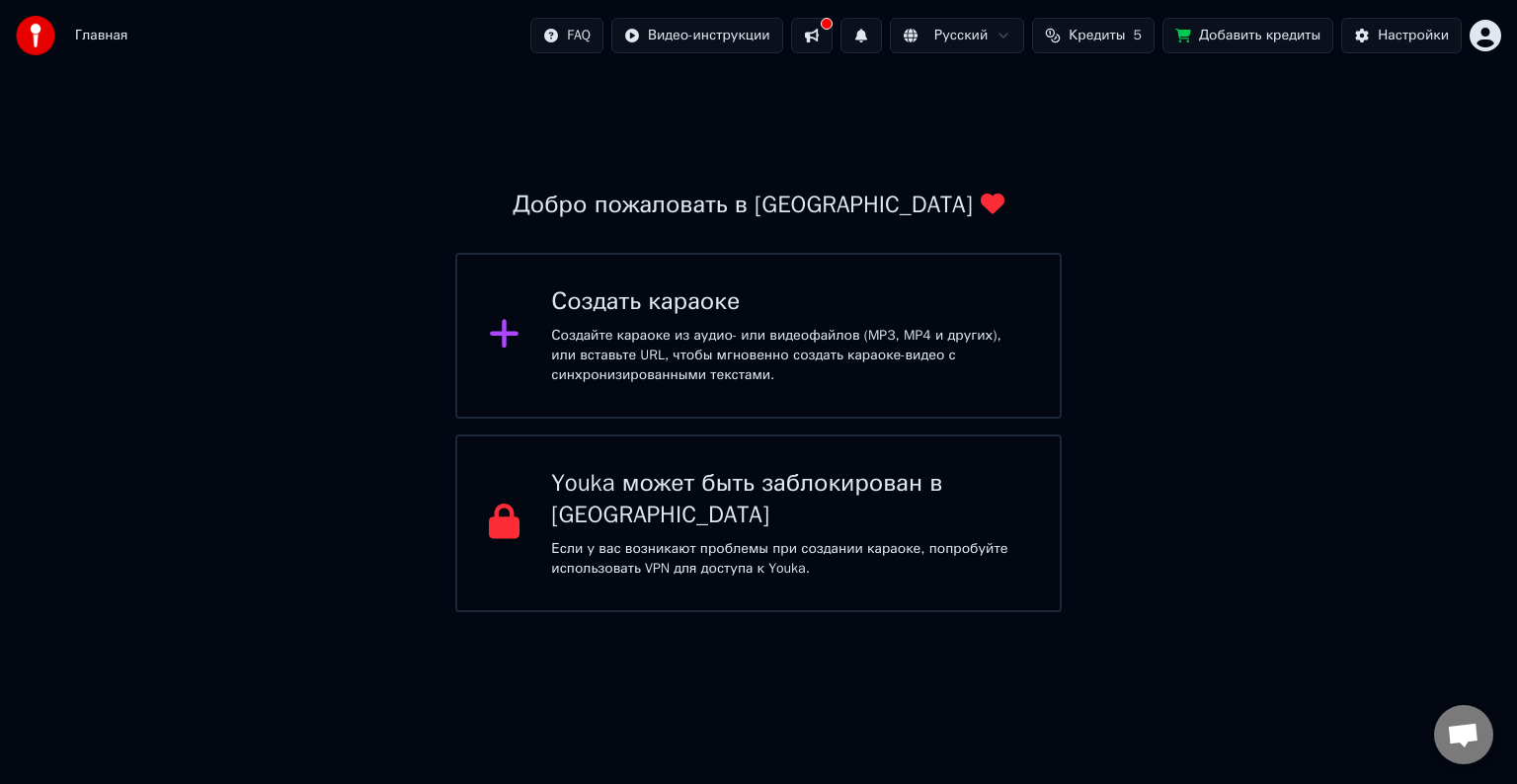 click on "Главная" at bounding box center (101, 36) 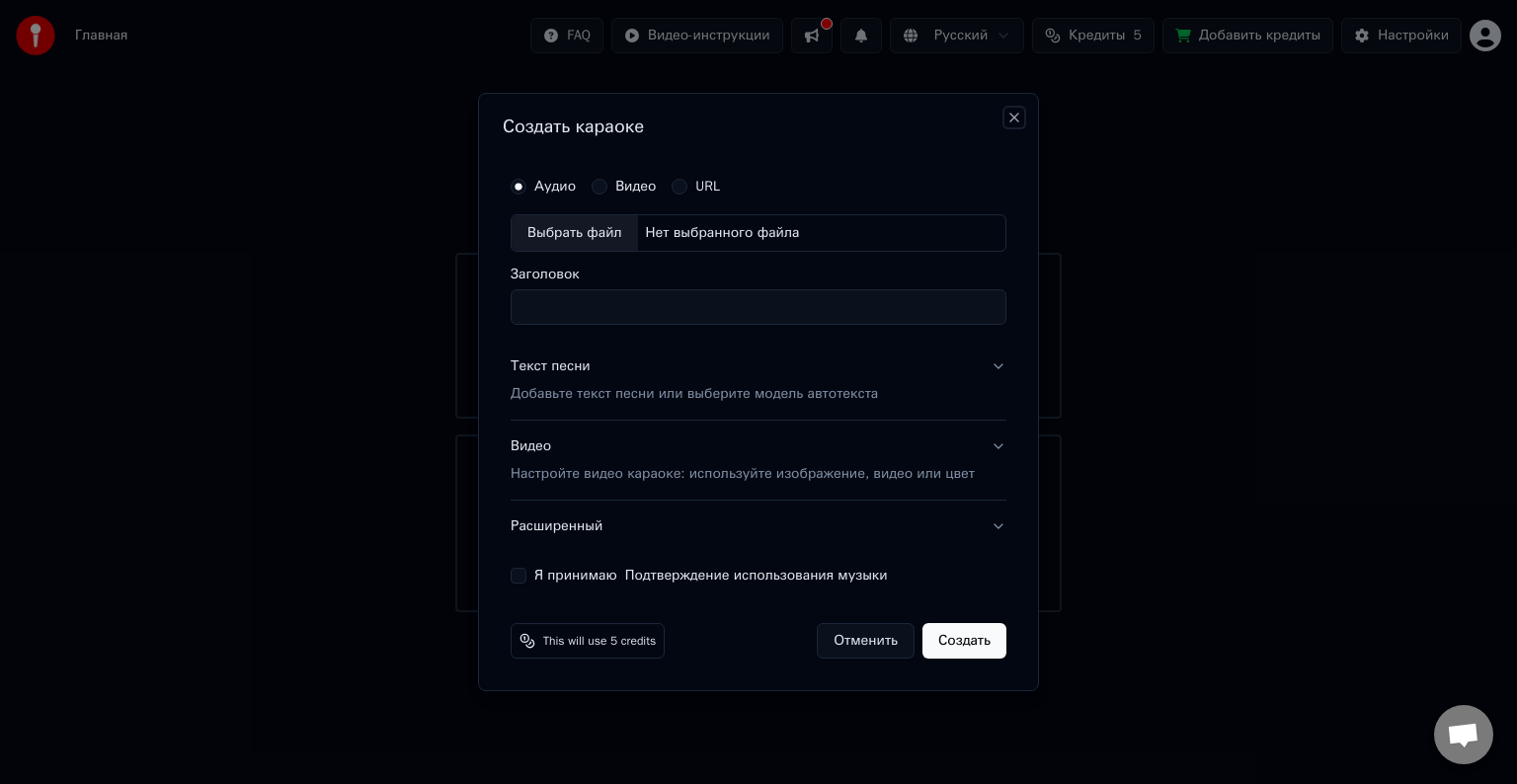 click on "Close" at bounding box center [1014, 118] 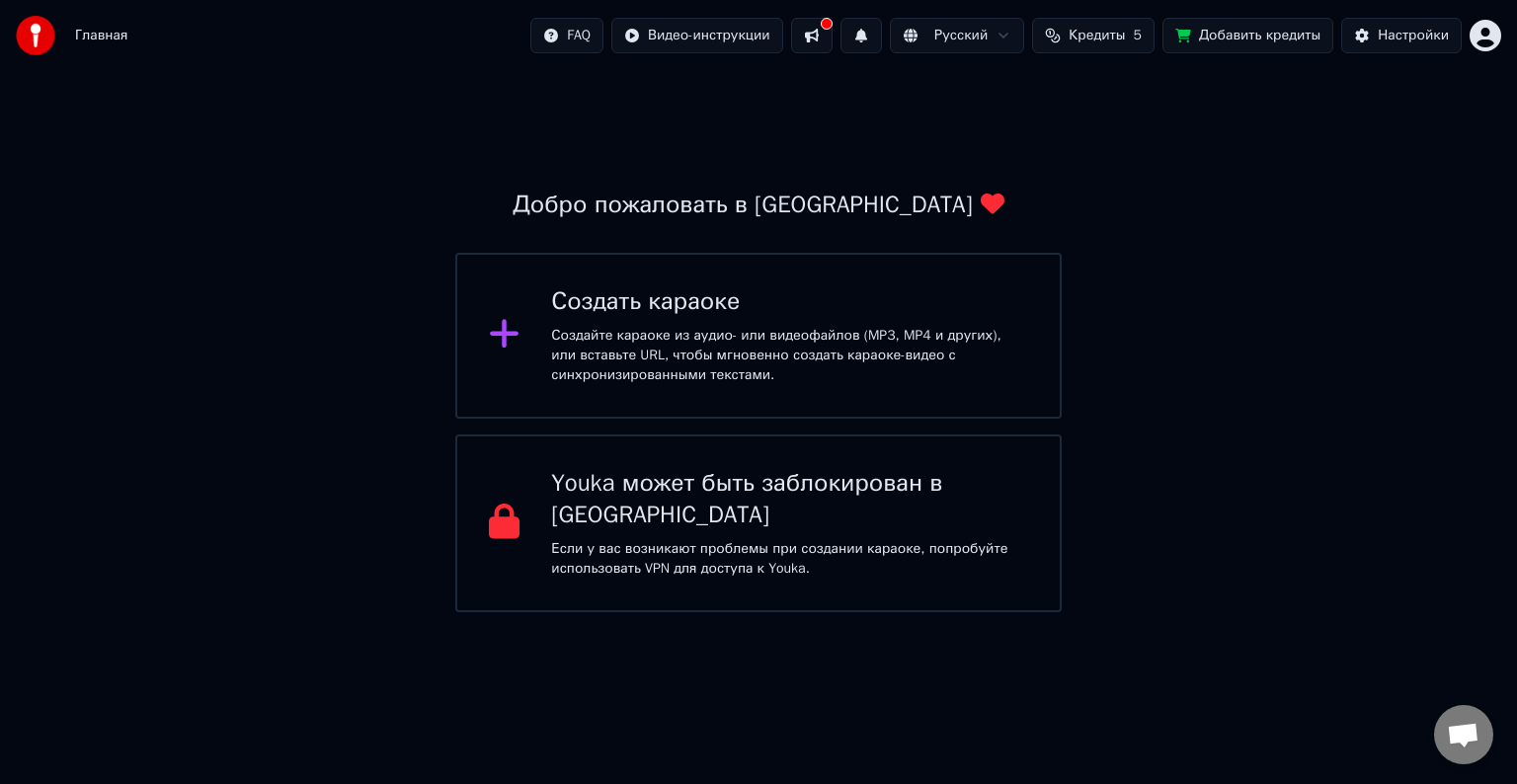 click at bounding box center (812, 36) 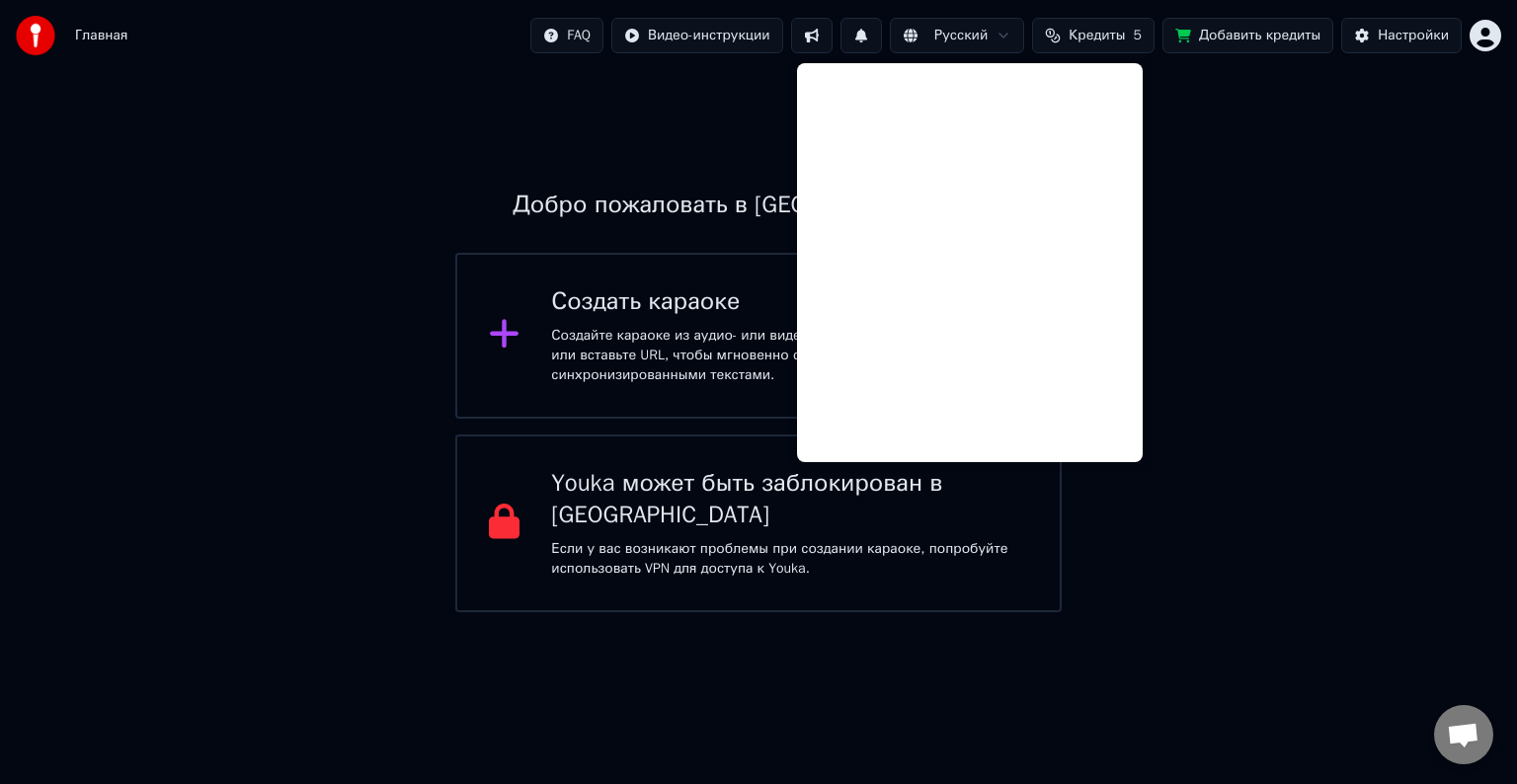 click at bounding box center [861, 36] 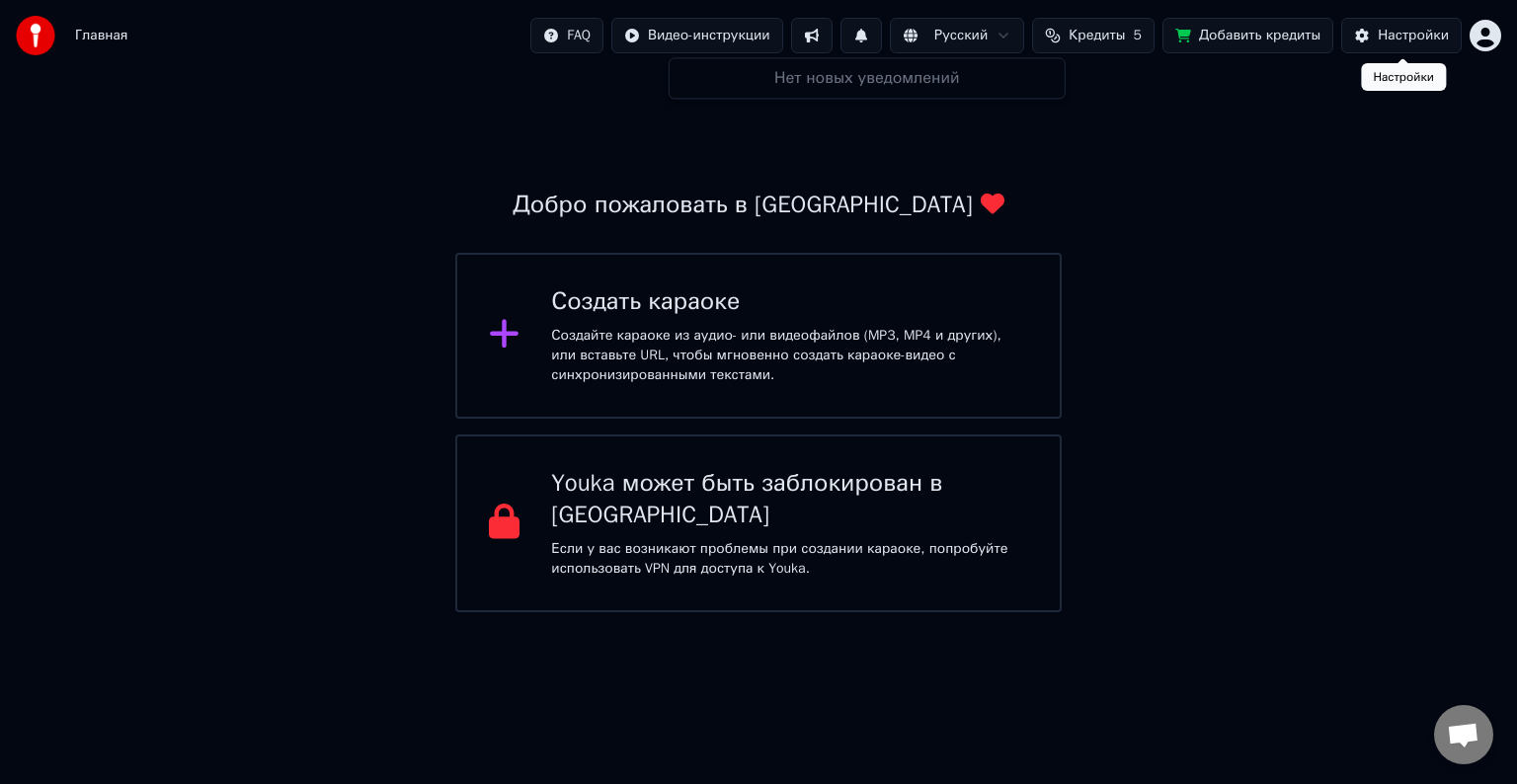 click on "Настройки" at bounding box center (1413, 36) 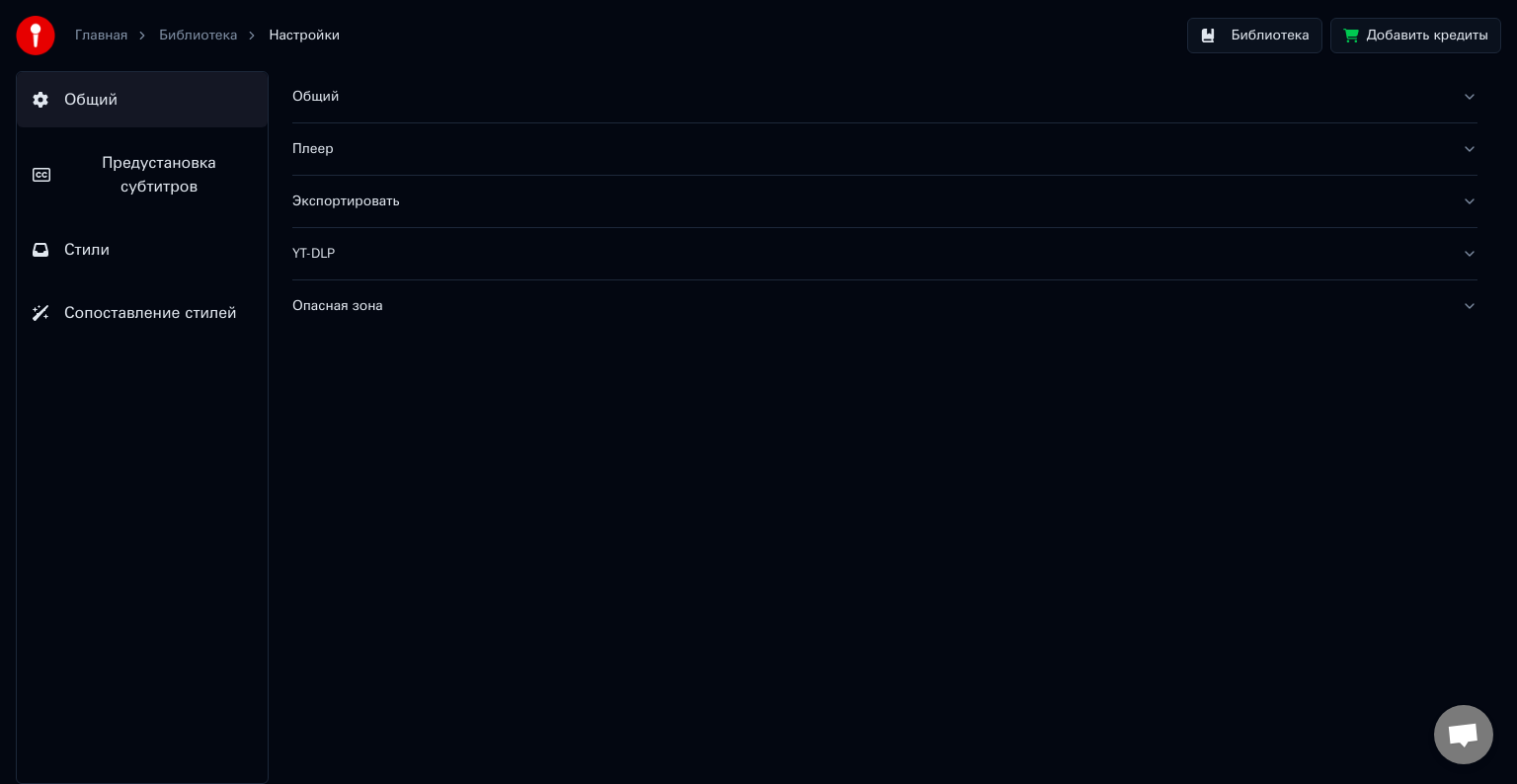click on "Плеер" at bounding box center (885, 149) 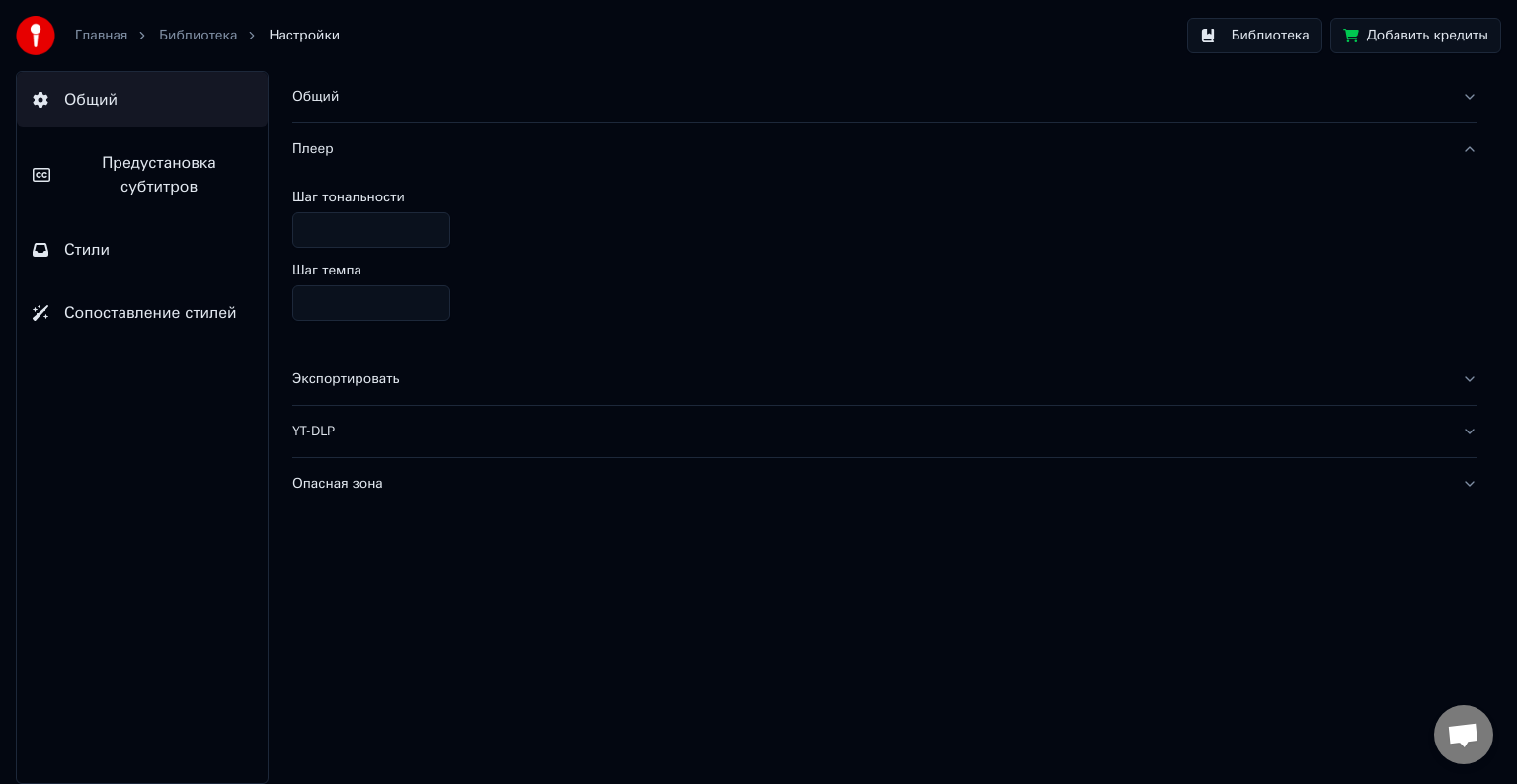 click on "Общий" at bounding box center (869, 97) 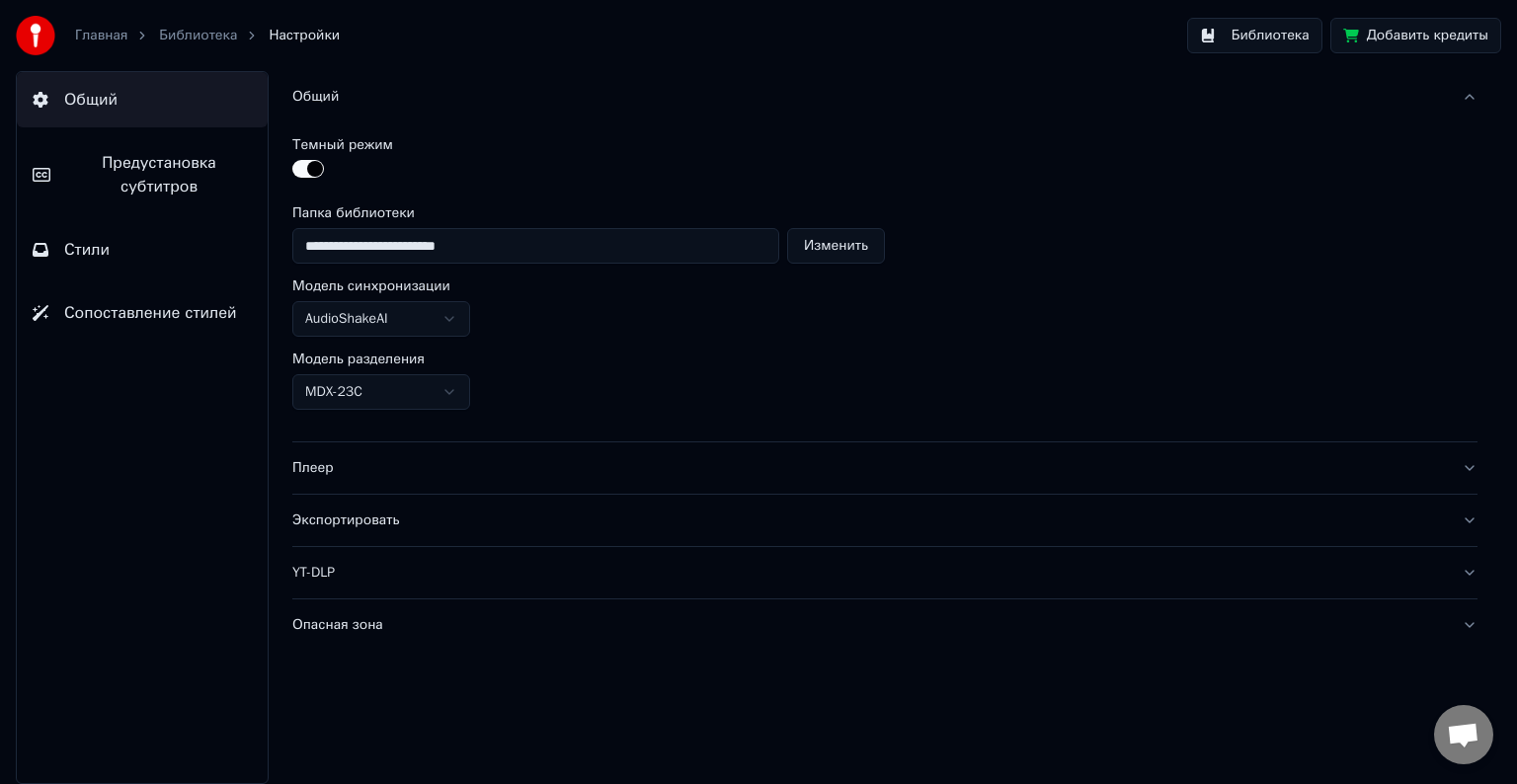 click at bounding box center (36, 36) 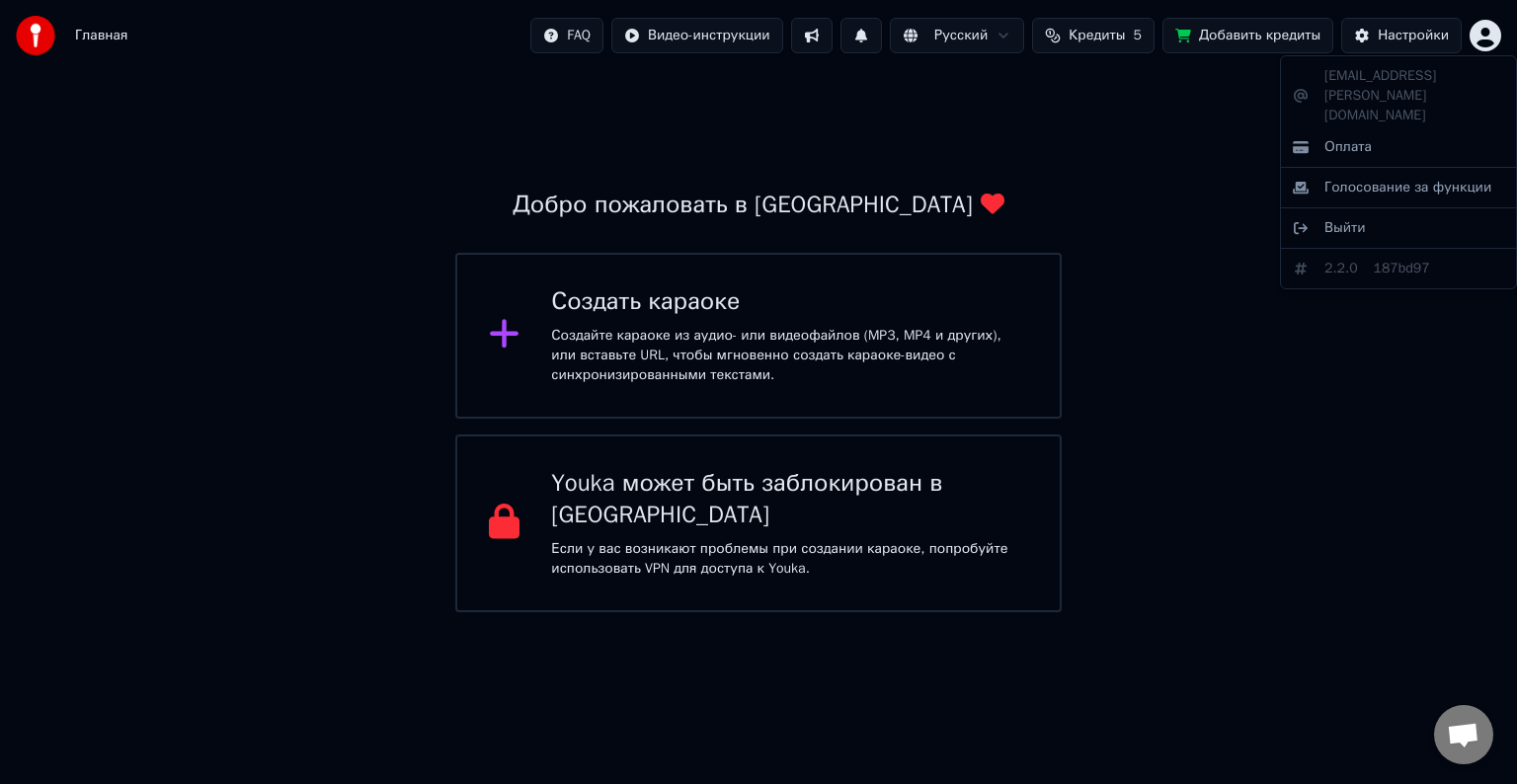 click on "Главная FAQ Видео-инструкции Русский Кредиты 5 Добавить кредиты Настройки Добро пожаловать в Youka Создать караоке Создайте караоке из аудио- или видеофайлов (MP3, MP4 и других), или вставьте URL, чтобы мгновенно создать караоке-видео с синхронизированными текстами. Youka может быть заблокирован в [GEOGRAPHIC_DATA] Если у вас возникают проблемы при создании караоке, попробуйте использовать VPN для доступа к Youka. [EMAIL_ADDRESS][PERSON_NAME][DOMAIN_NAME] Оплата Голосование за функции Выйти 2.2.0 187bd97" at bounding box center (758, 306) 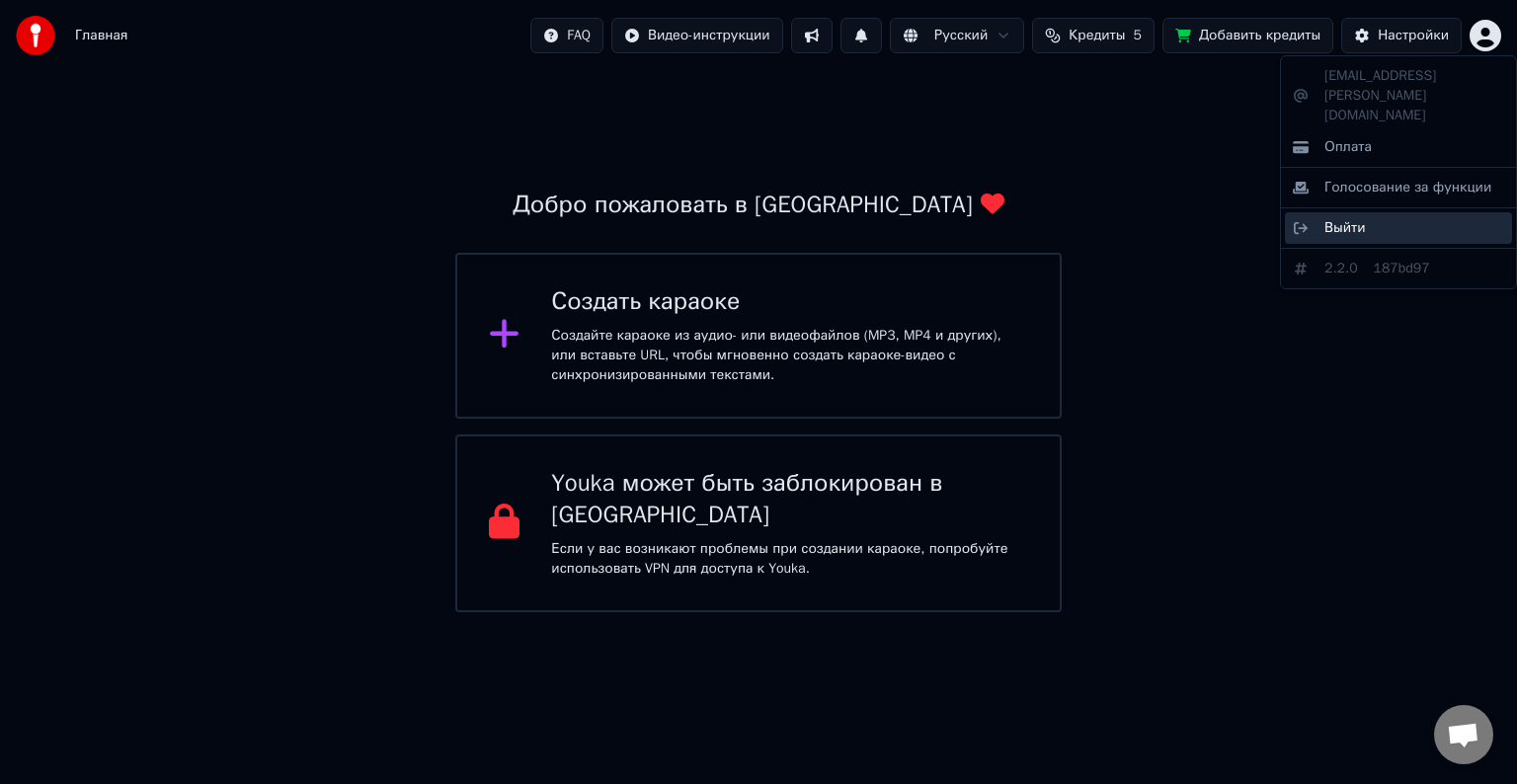 click on "Выйти" at bounding box center [1398, 228] 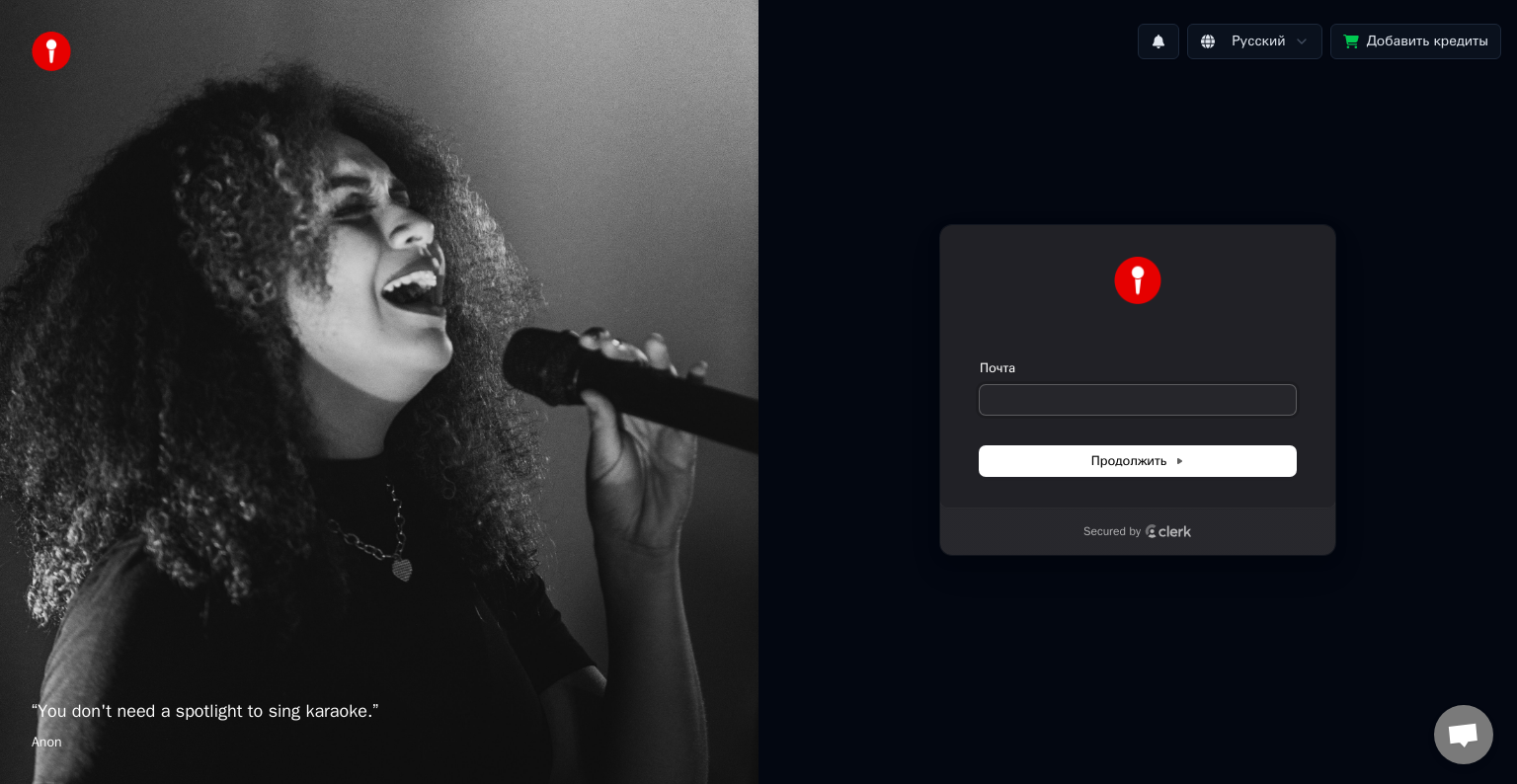 click on "Почта" at bounding box center (1138, 400) 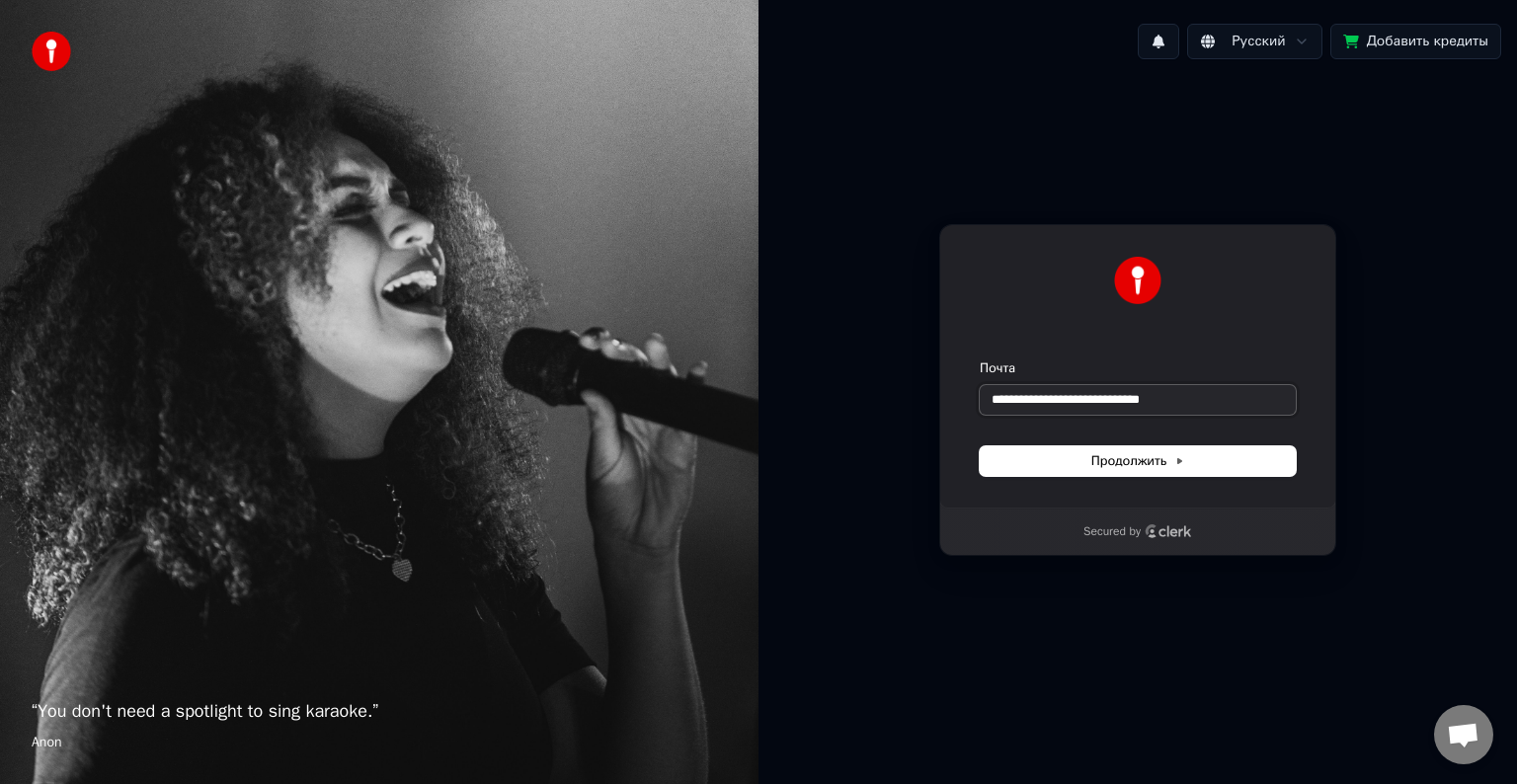 click at bounding box center (980, 359) 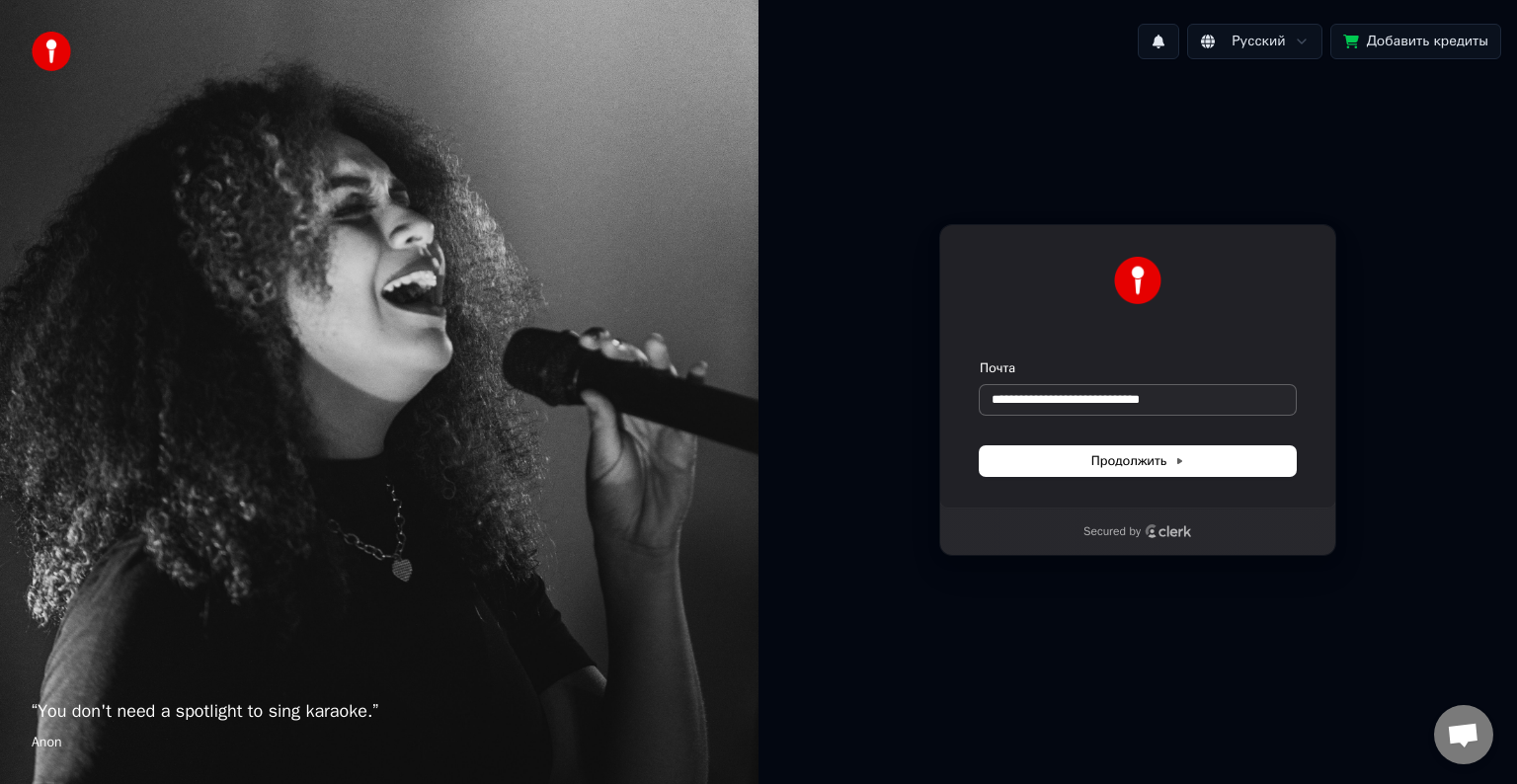 type on "**********" 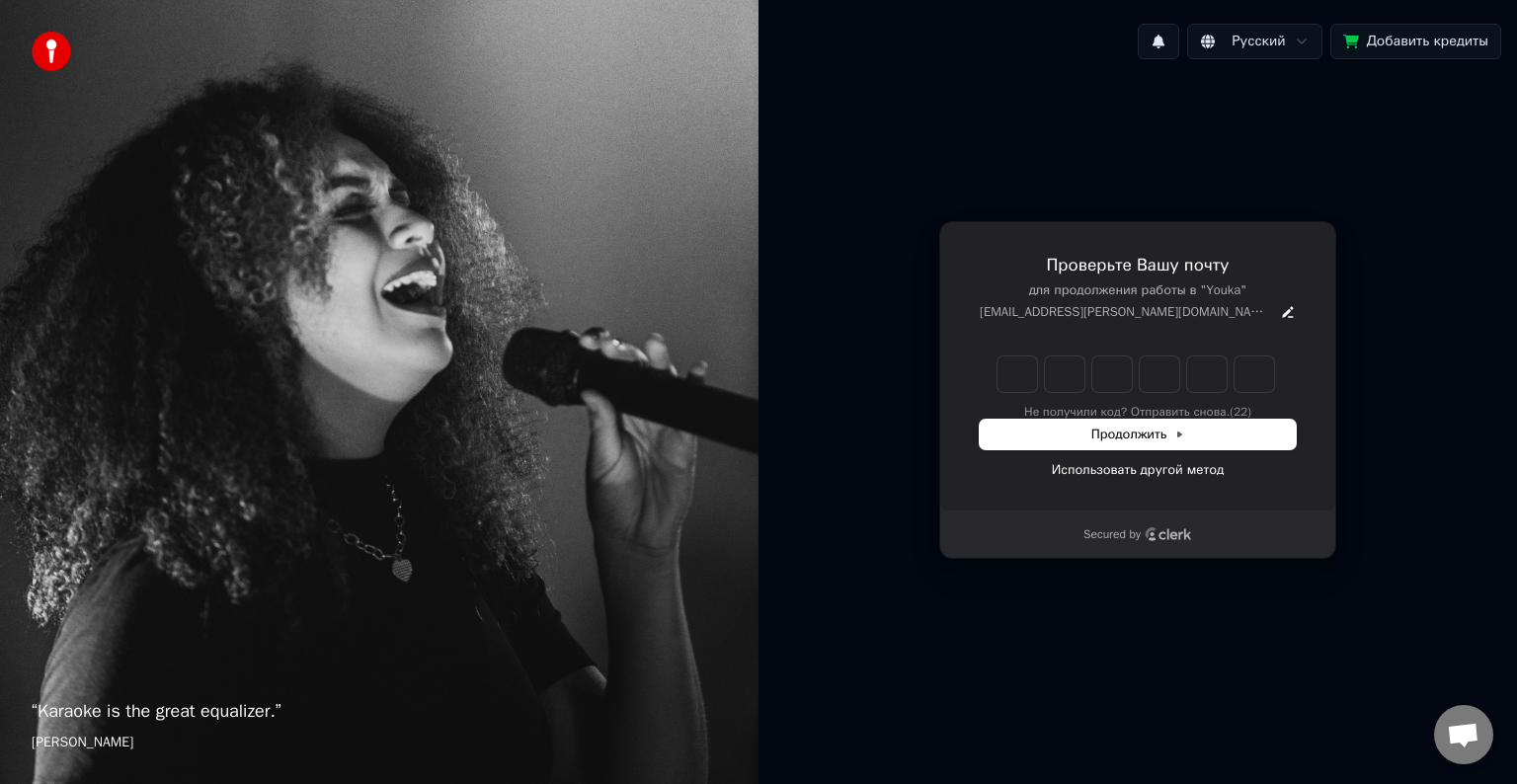 type on "*" 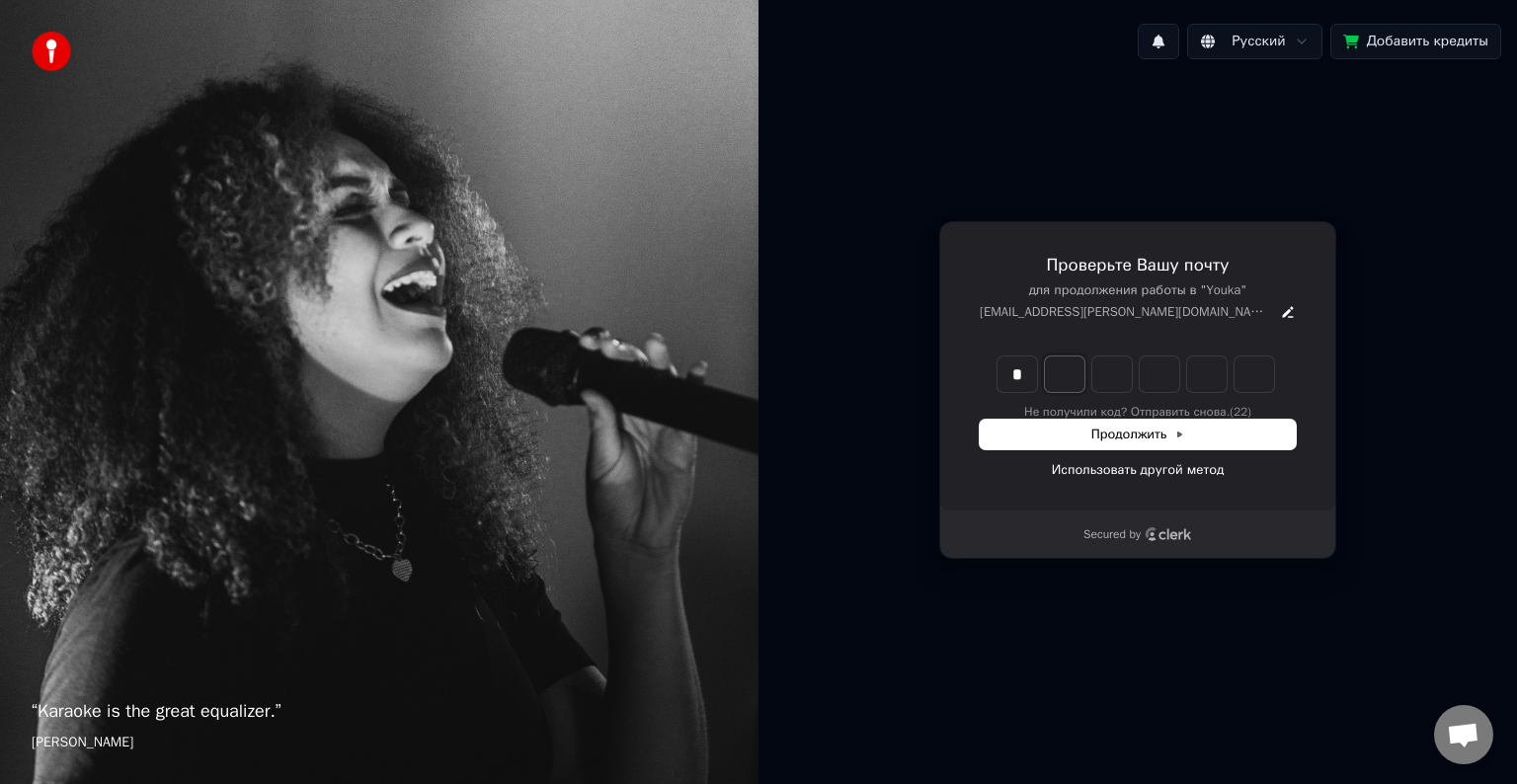 type on "*" 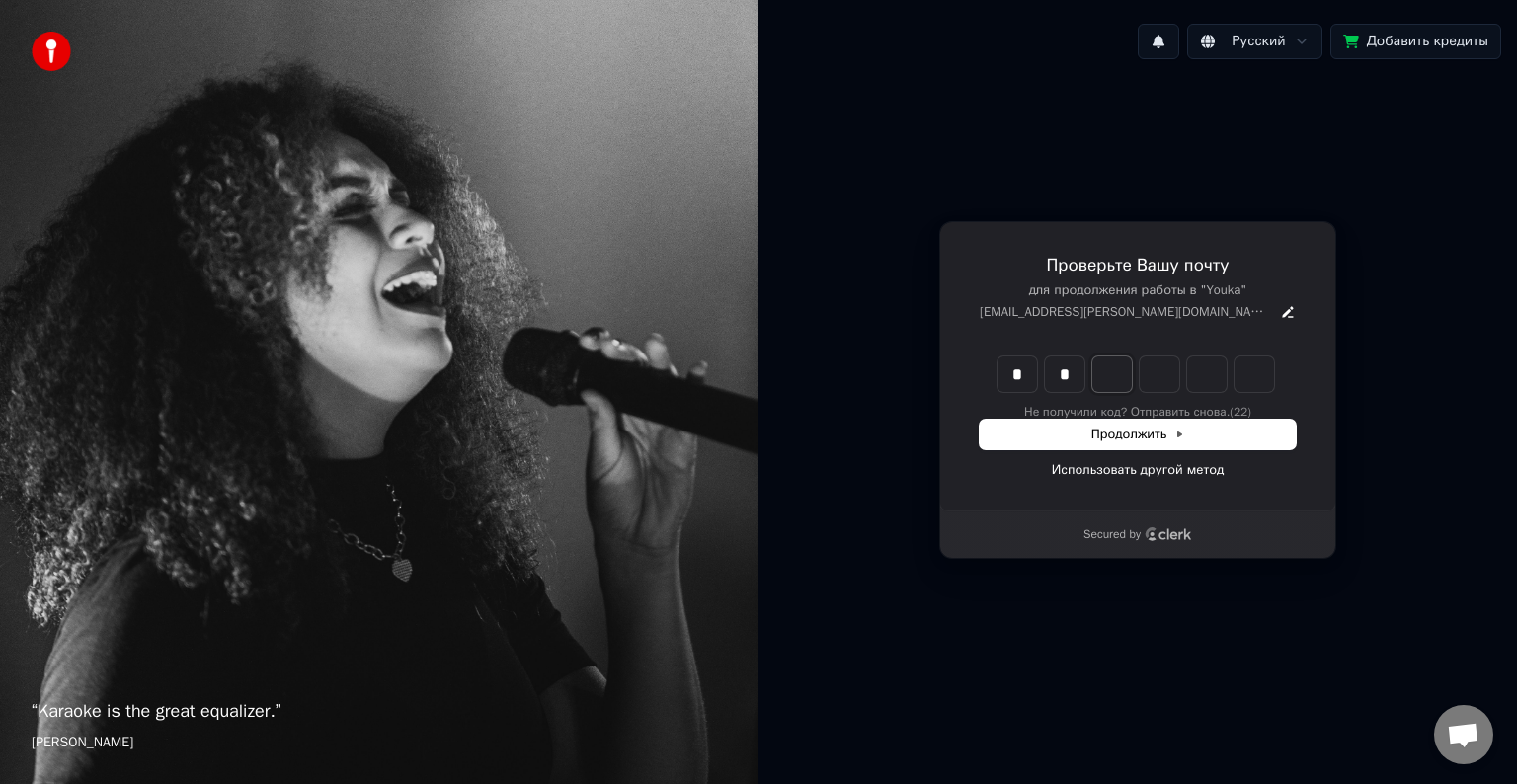 type on "**" 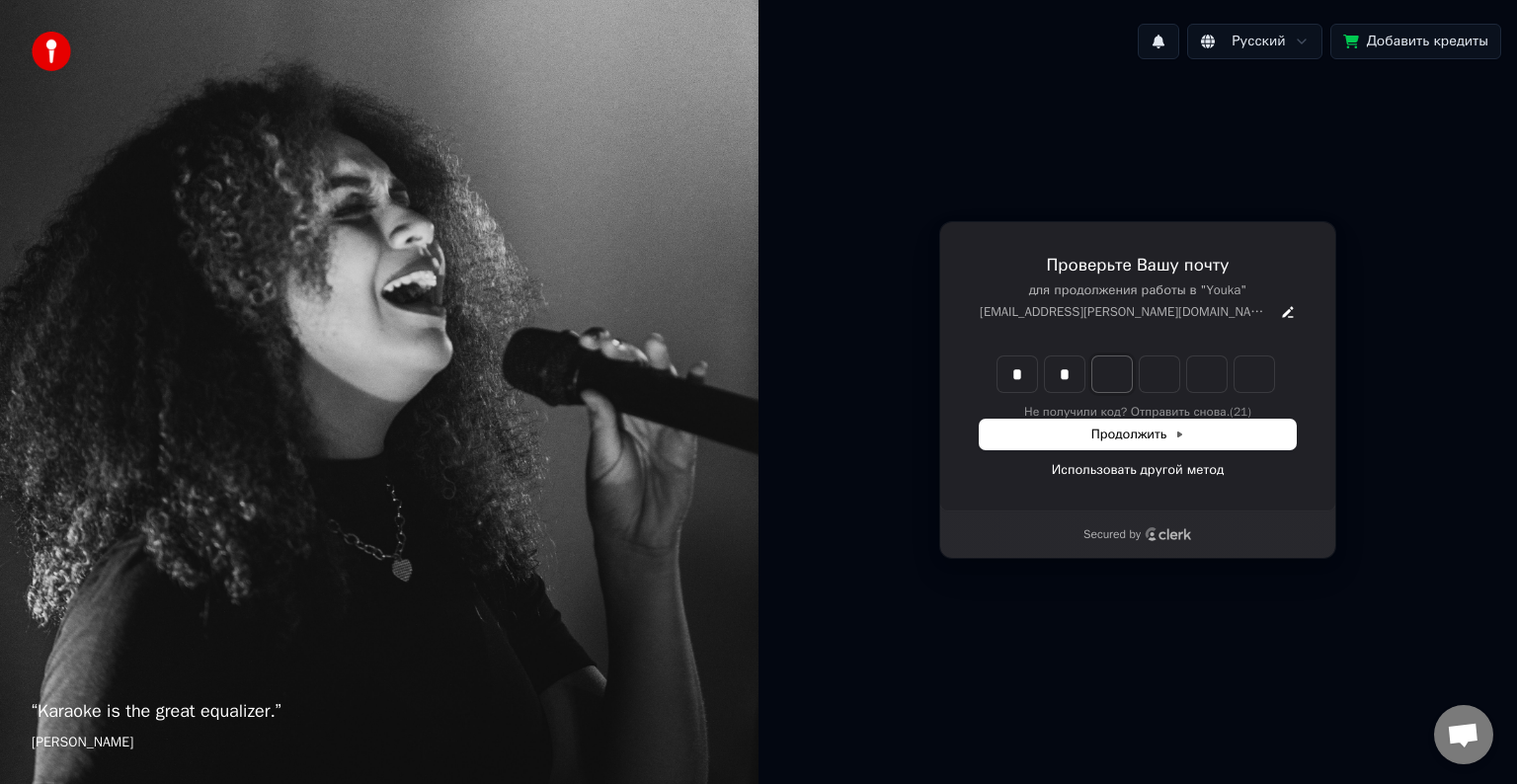 type on "*" 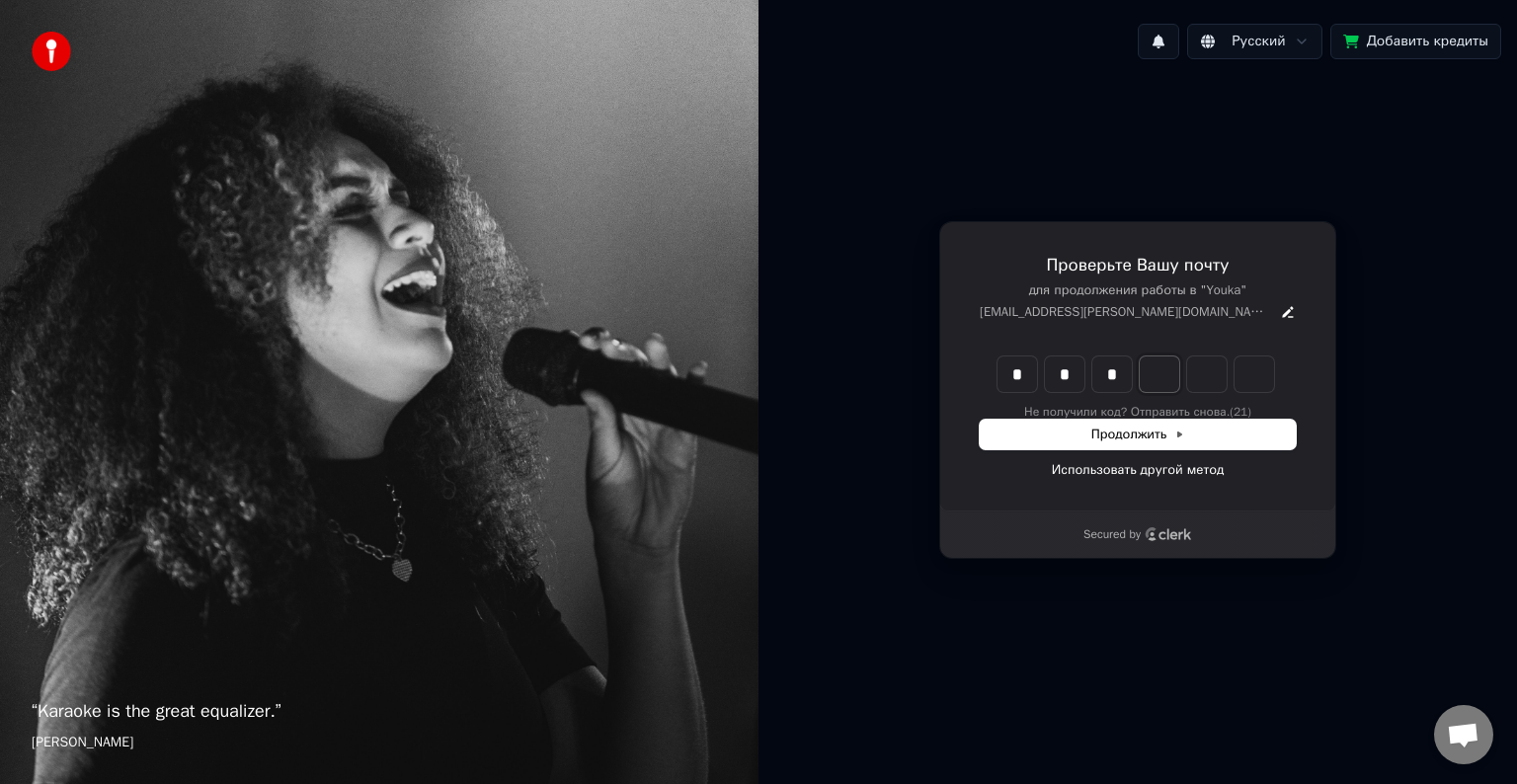 type on "***" 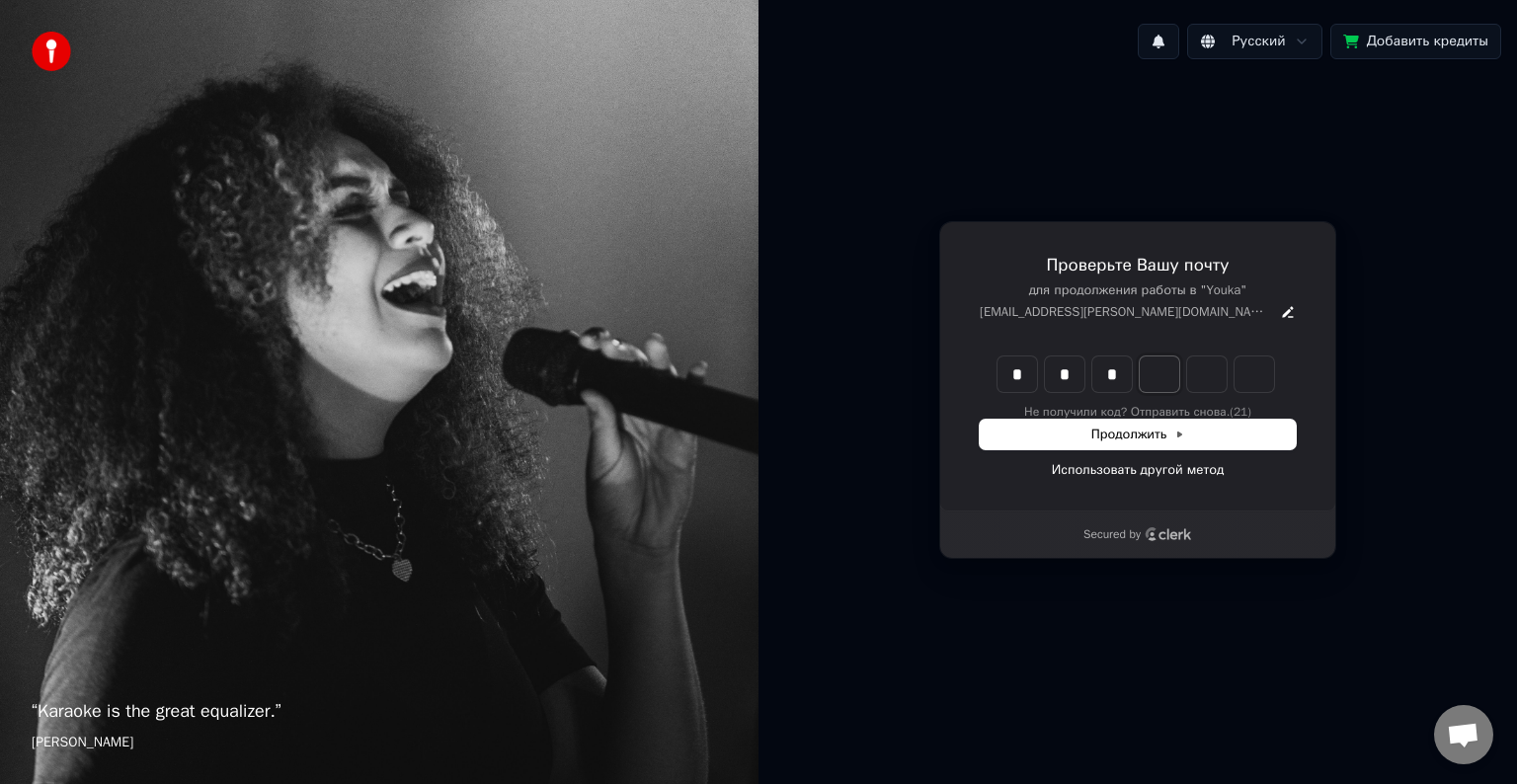 type on "*" 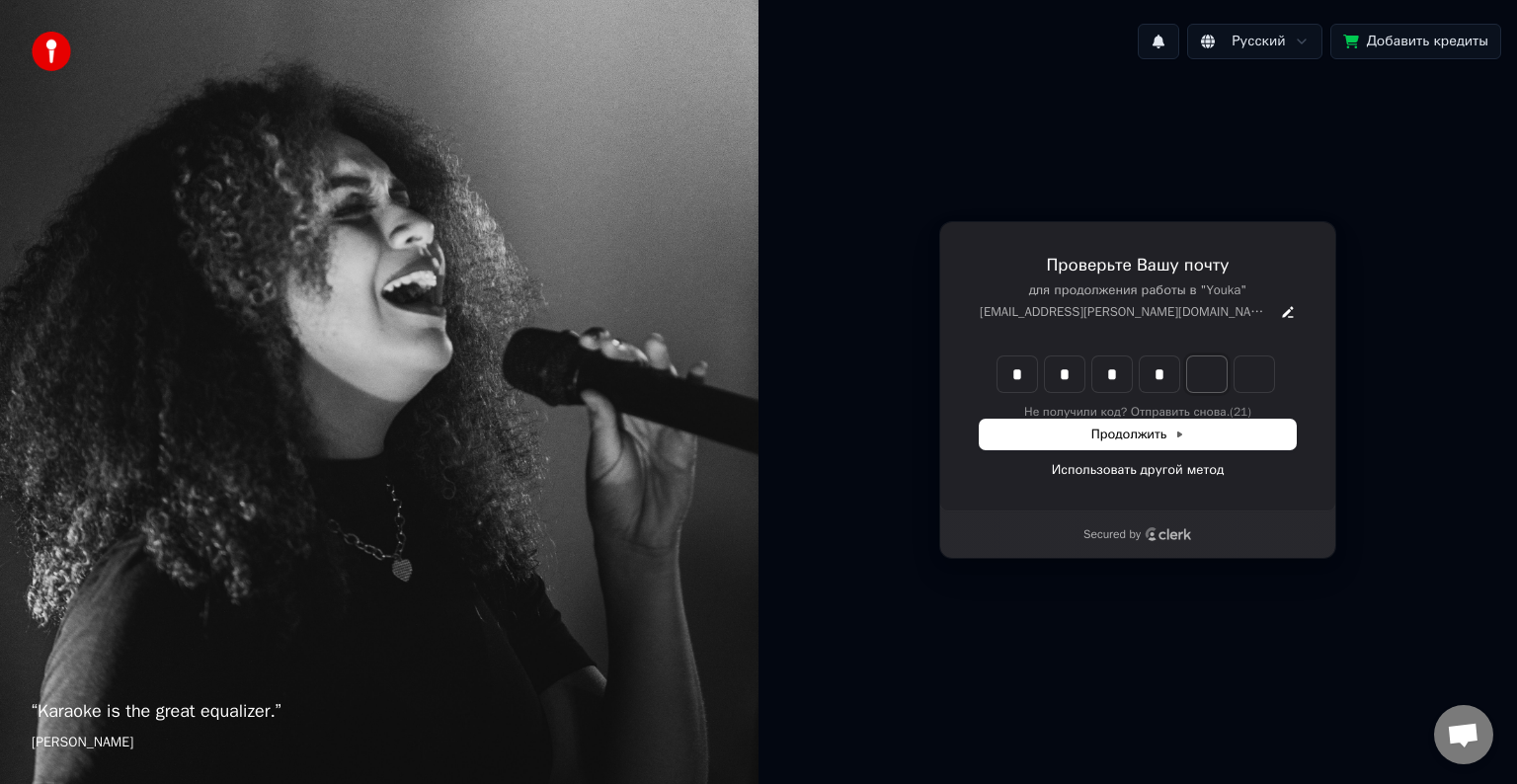 type on "****" 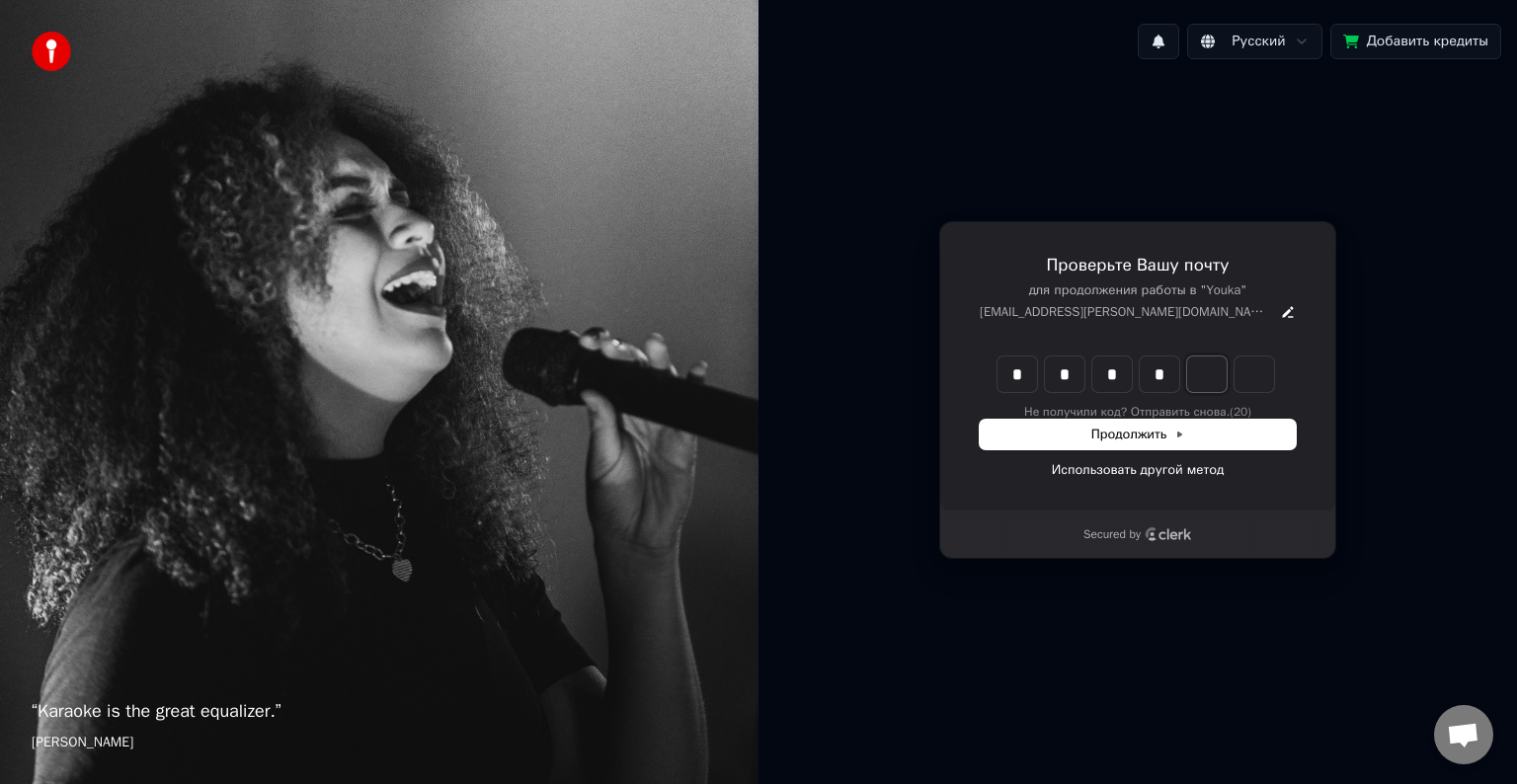 type on "*" 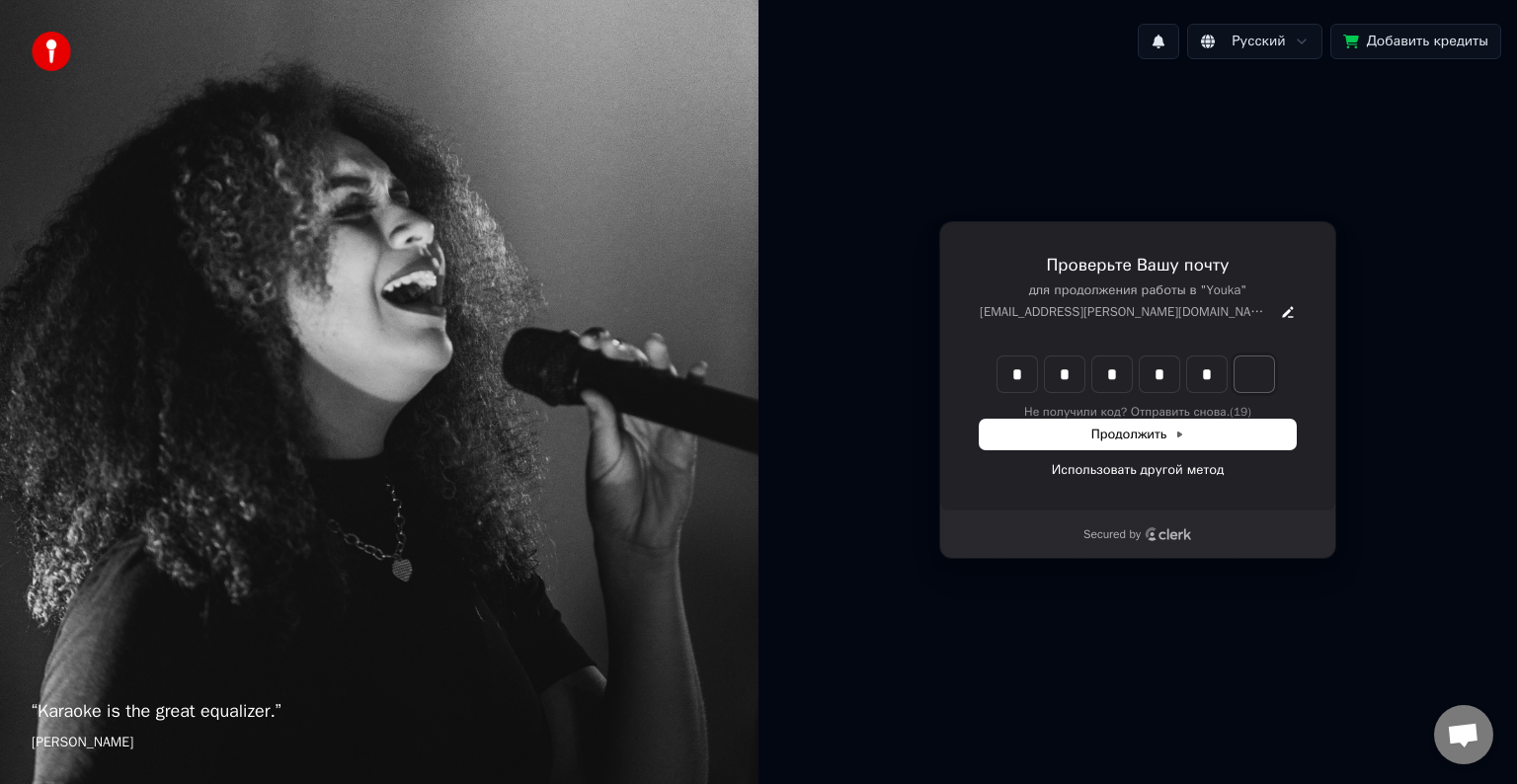 type on "******" 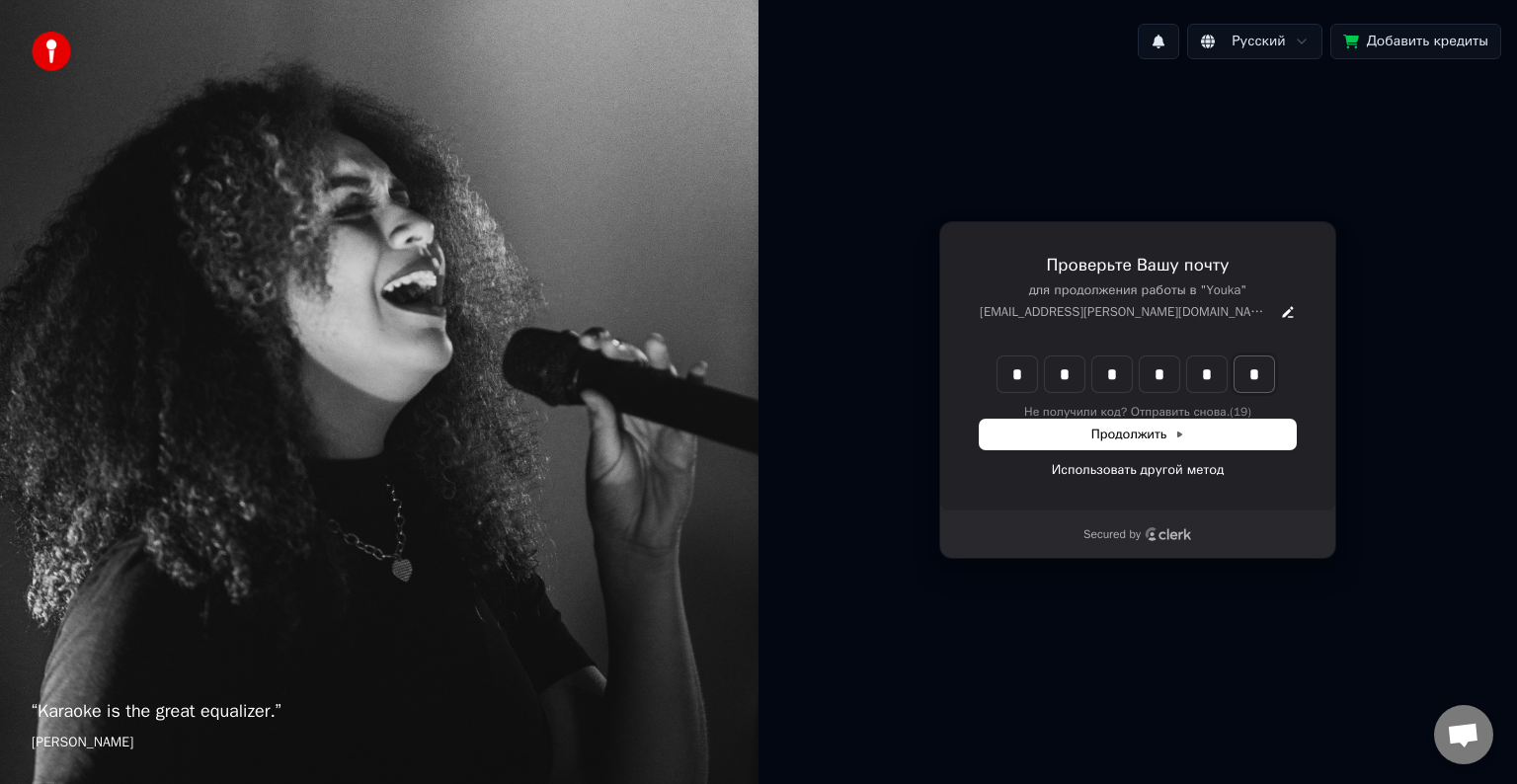 type on "*" 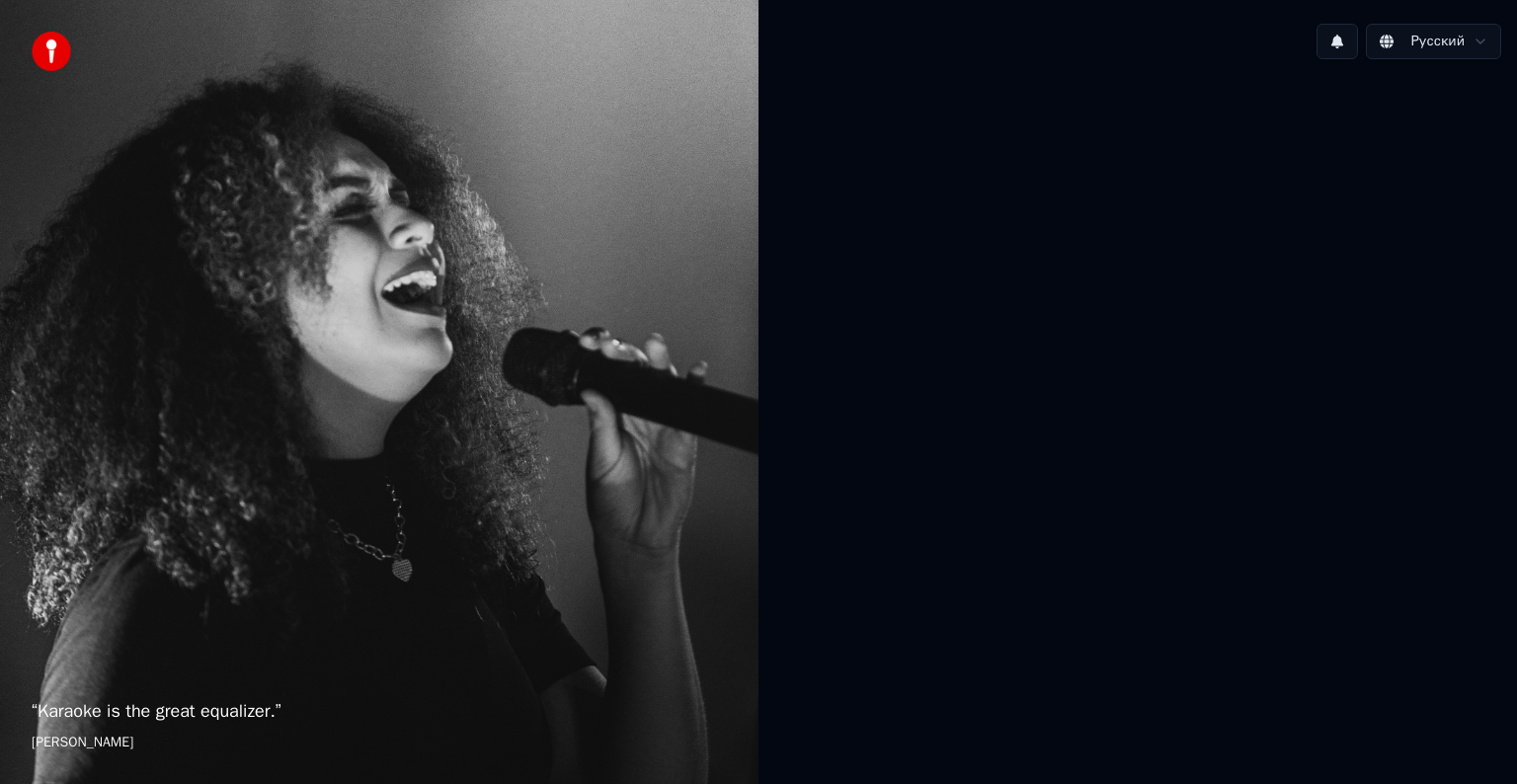 scroll, scrollTop: 0, scrollLeft: 0, axis: both 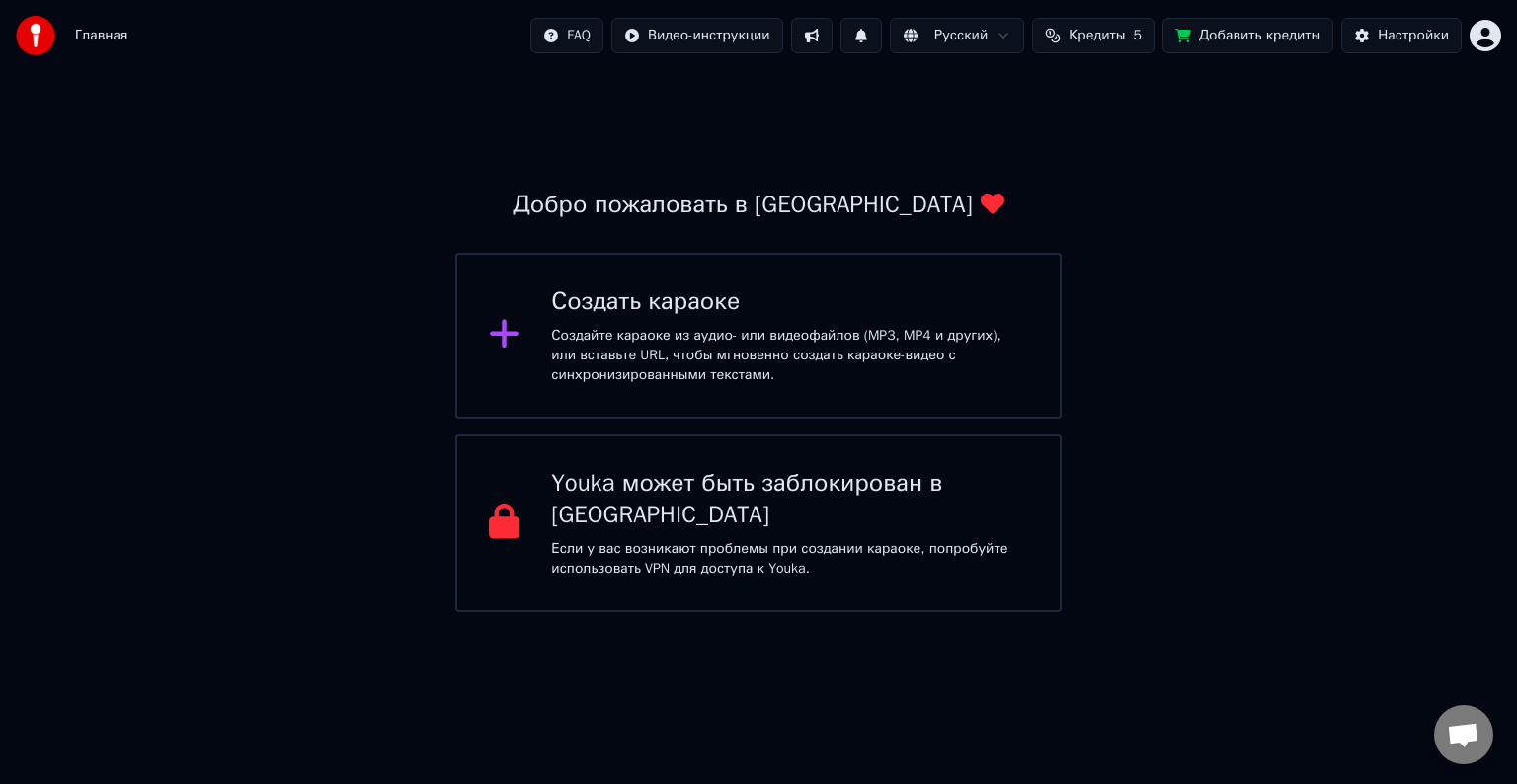 click on "Создайте караоке из аудио- или видеофайлов (MP3, MP4 и других), или вставьте URL, чтобы мгновенно создать караоке-видео с синхронизированными текстами." at bounding box center [789, 355] 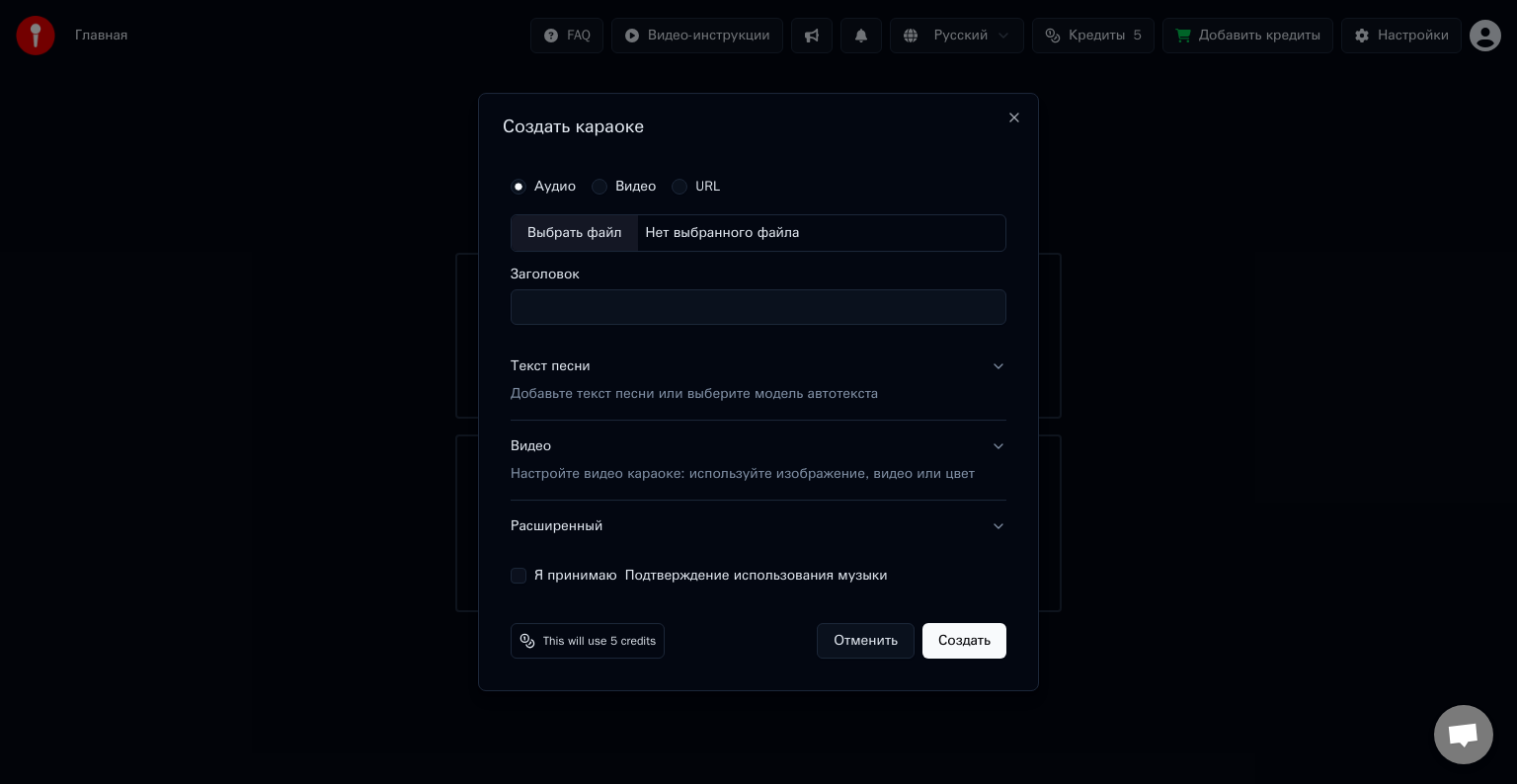 click on "Создать караоке Аудио Видео URL Выбрать файл Нет выбранного файла Заголовок Текст песни Добавьте текст песни или выберите модель автотекста Видео Настройте видео караоке: используйте изображение, видео или цвет Расширенный Я принимаю   Подтверждение использования музыки This will use 5 credits Отменить Создать Close" at bounding box center (758, 392) 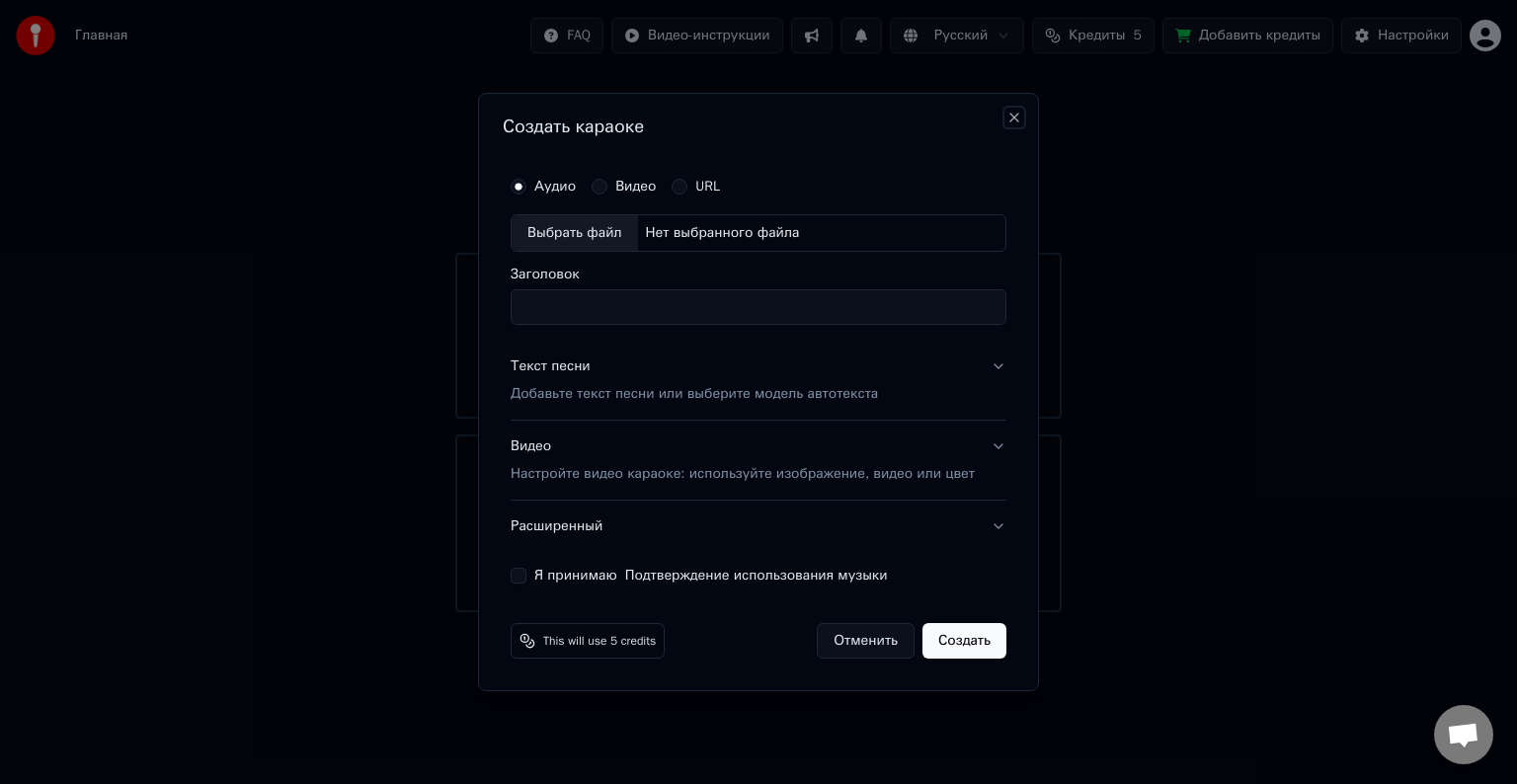 click on "Close" at bounding box center (1014, 118) 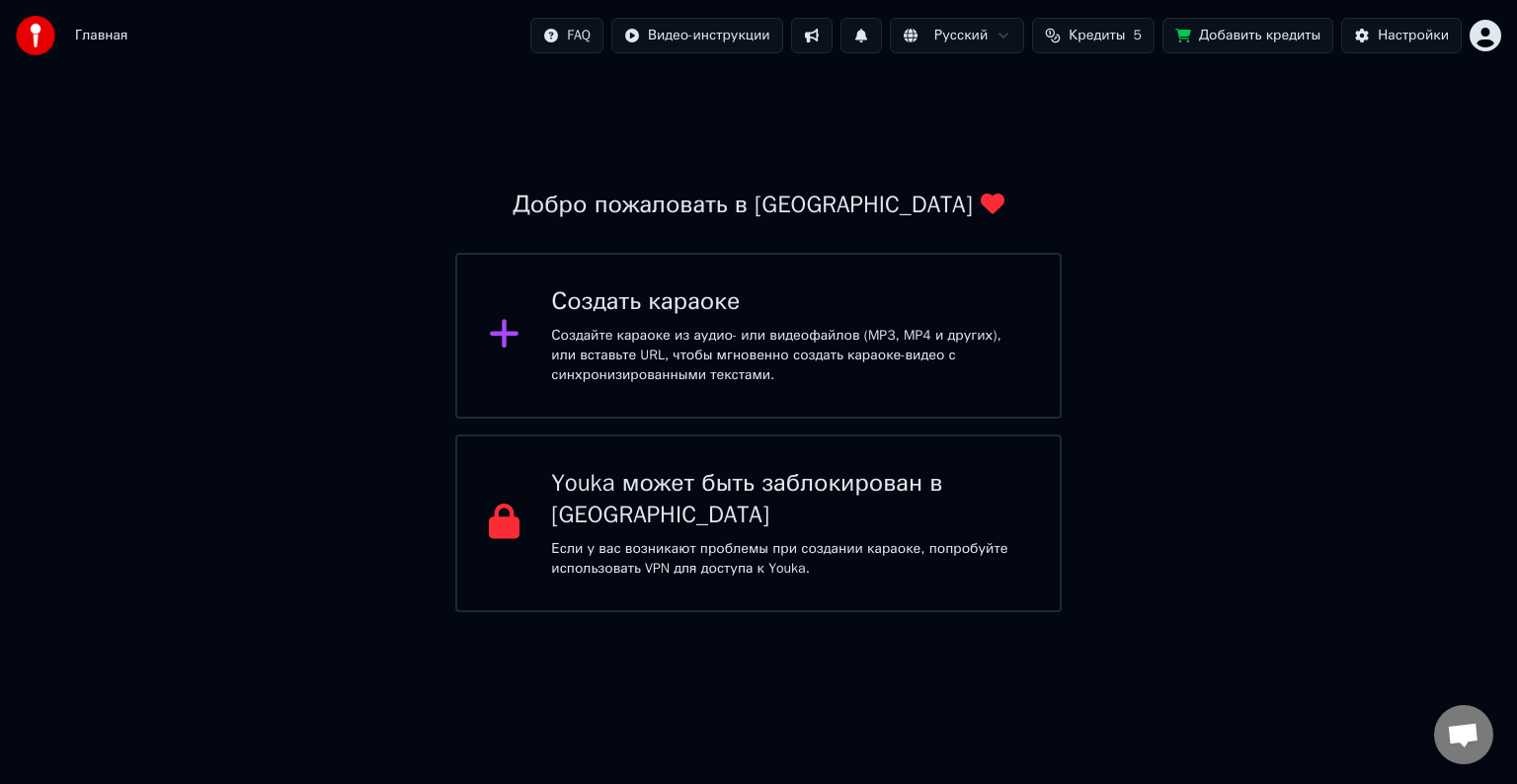 click on "Настройки" at bounding box center [1413, 36] 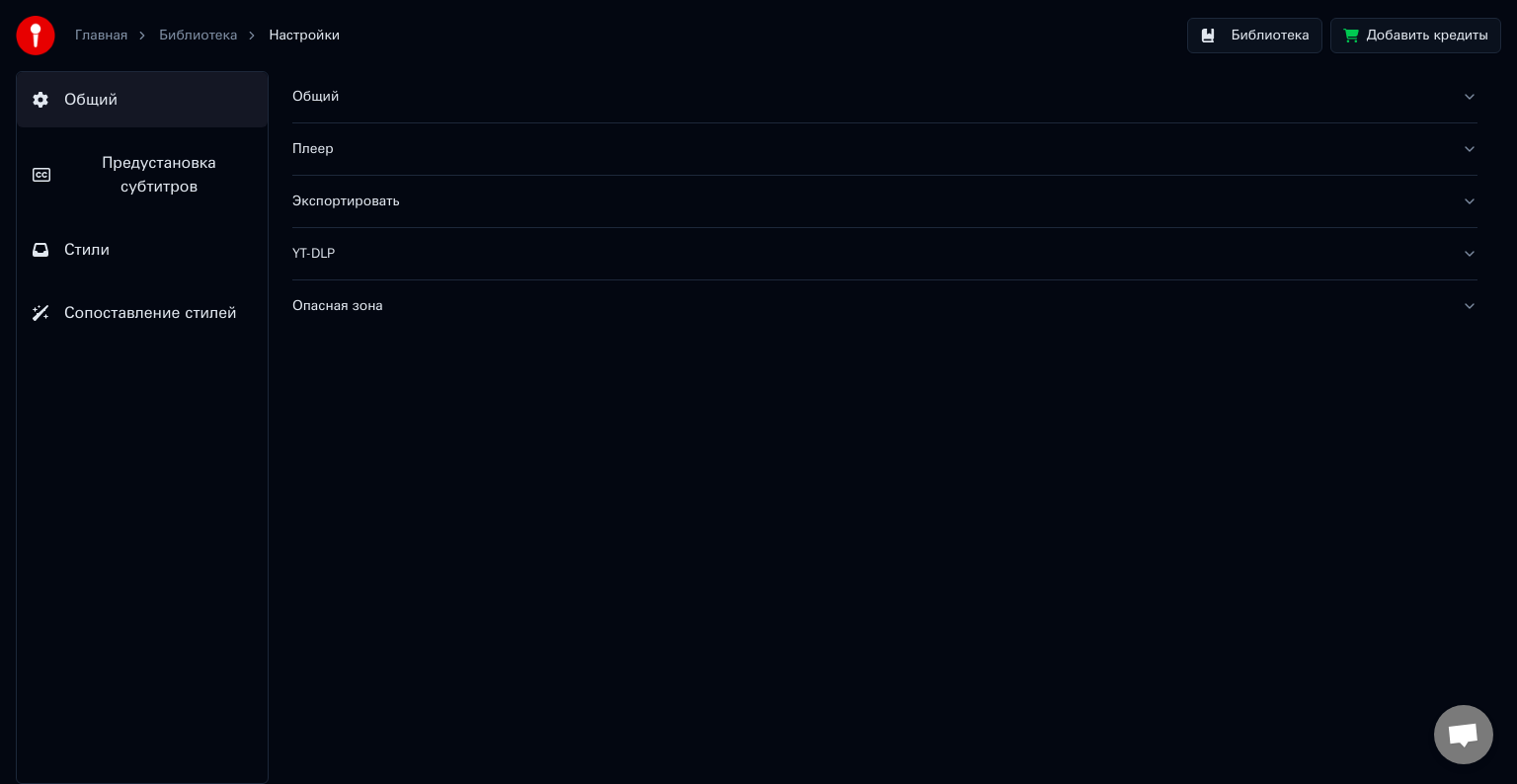 click on "Главная" at bounding box center [101, 36] 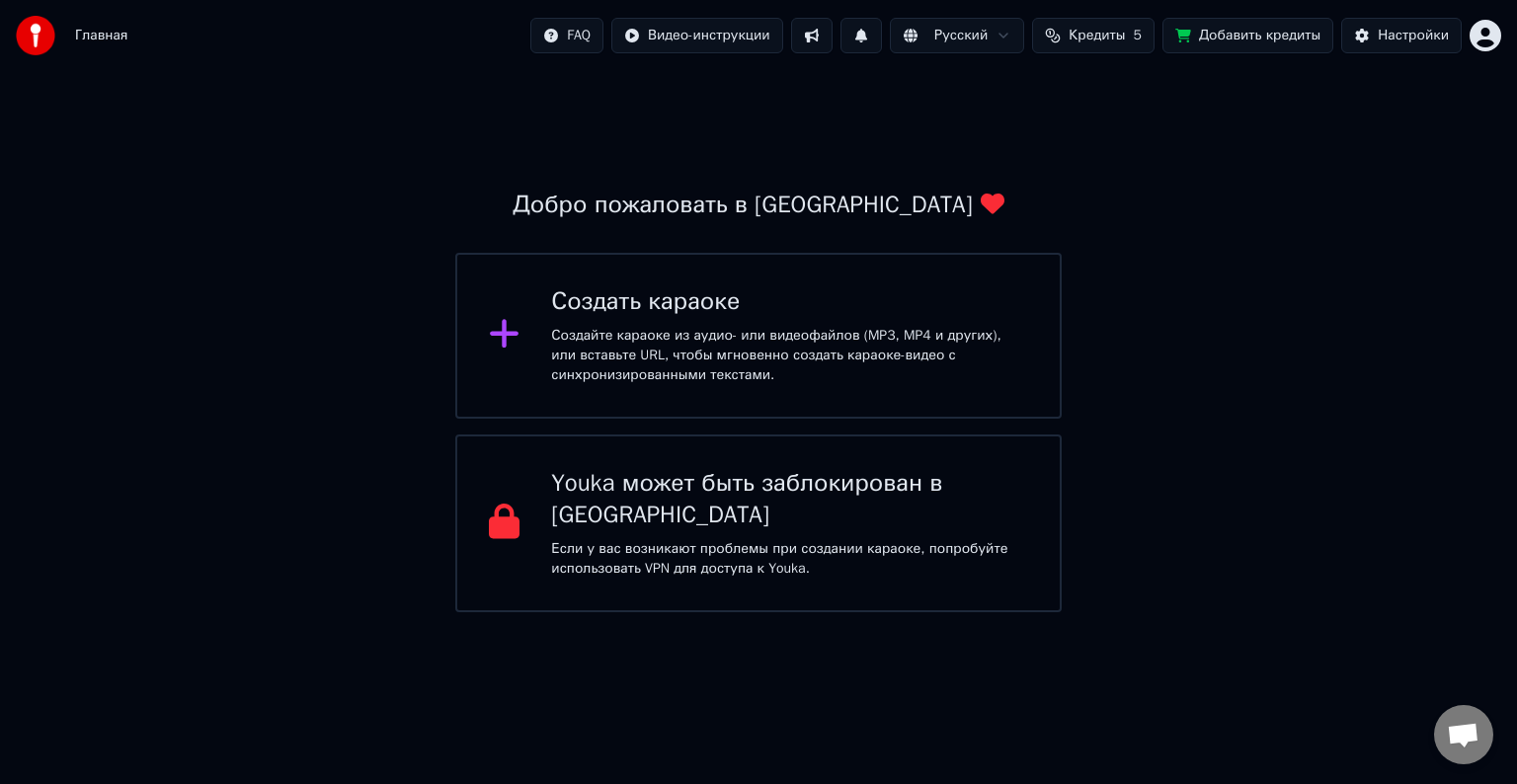 click on "Главная FAQ Видео-инструкции Русский Кредиты 5 Добавить кредиты Настройки" at bounding box center (758, 36) 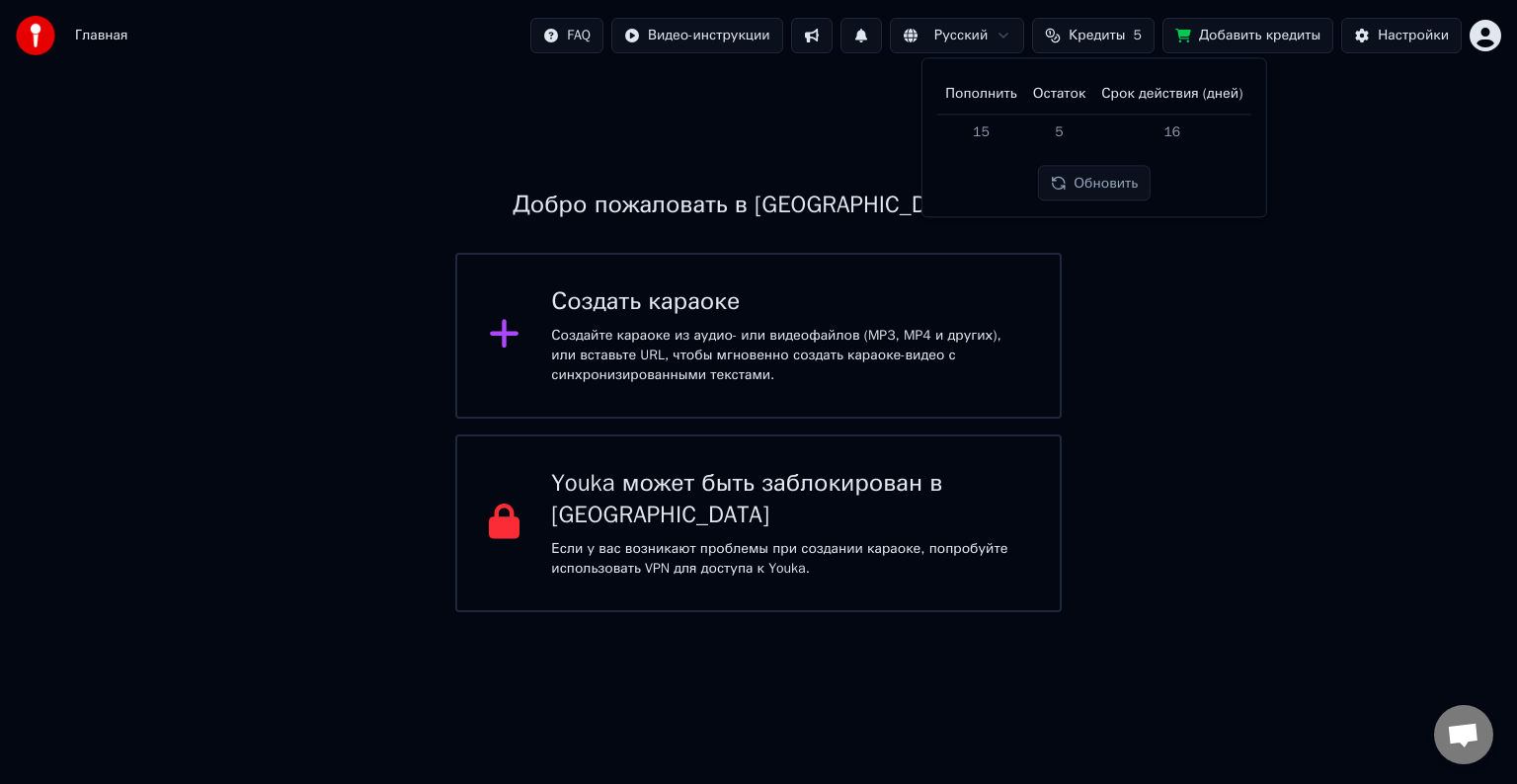 click on "Обновить" at bounding box center [1093, 184] 